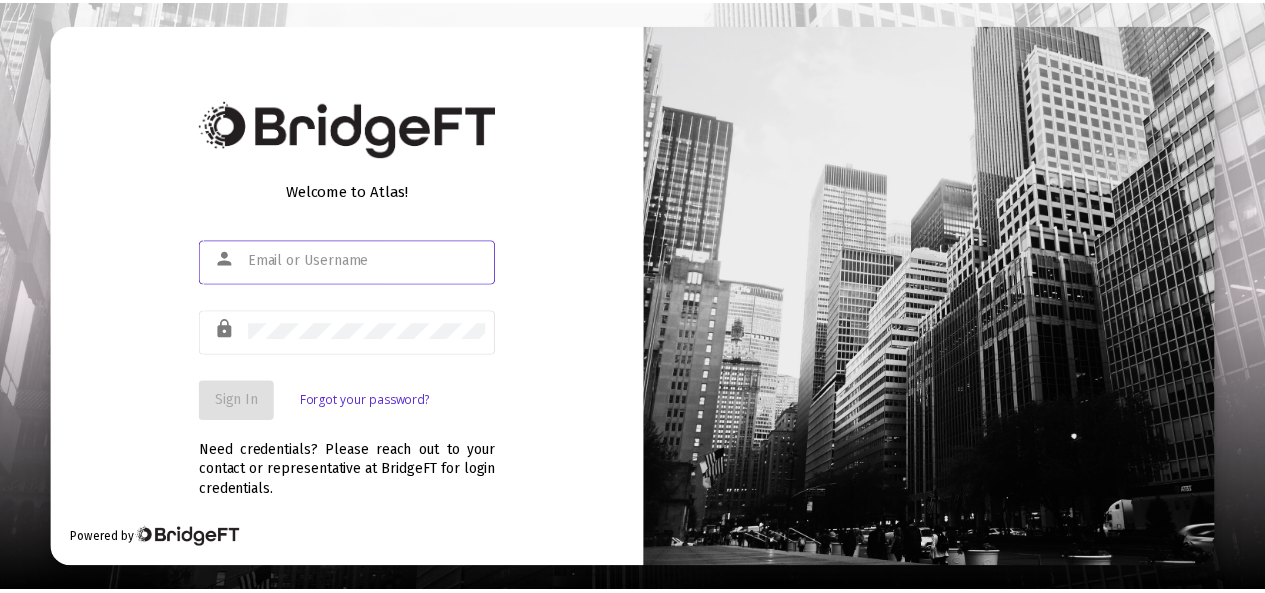 scroll, scrollTop: 0, scrollLeft: 0, axis: both 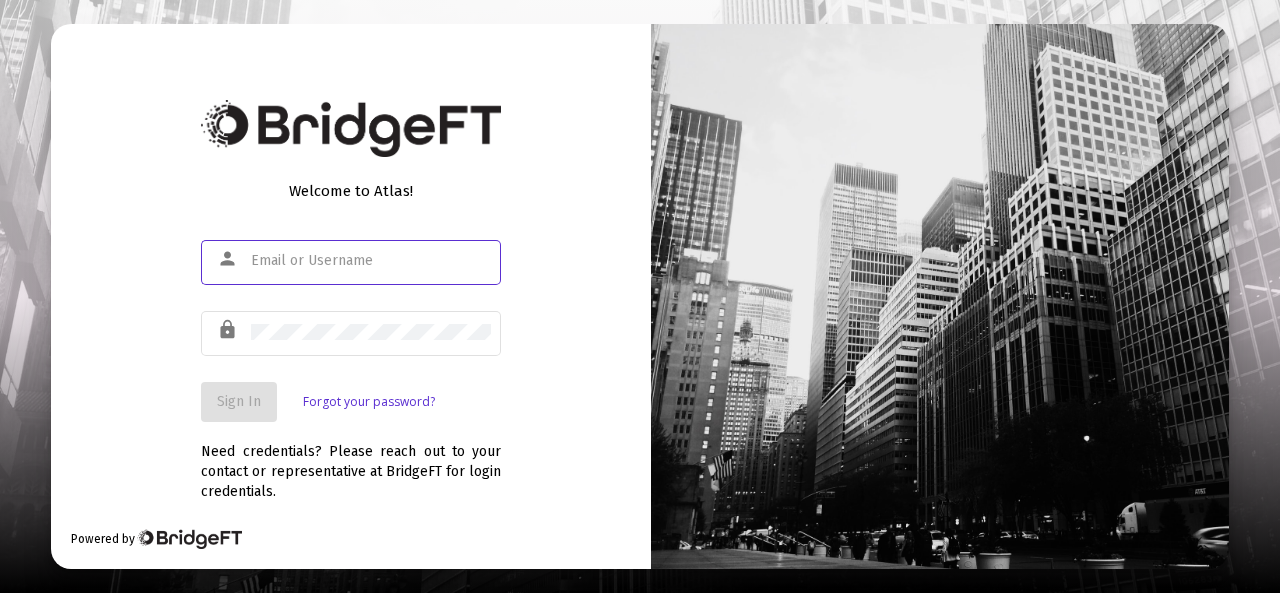 click at bounding box center (371, 261) 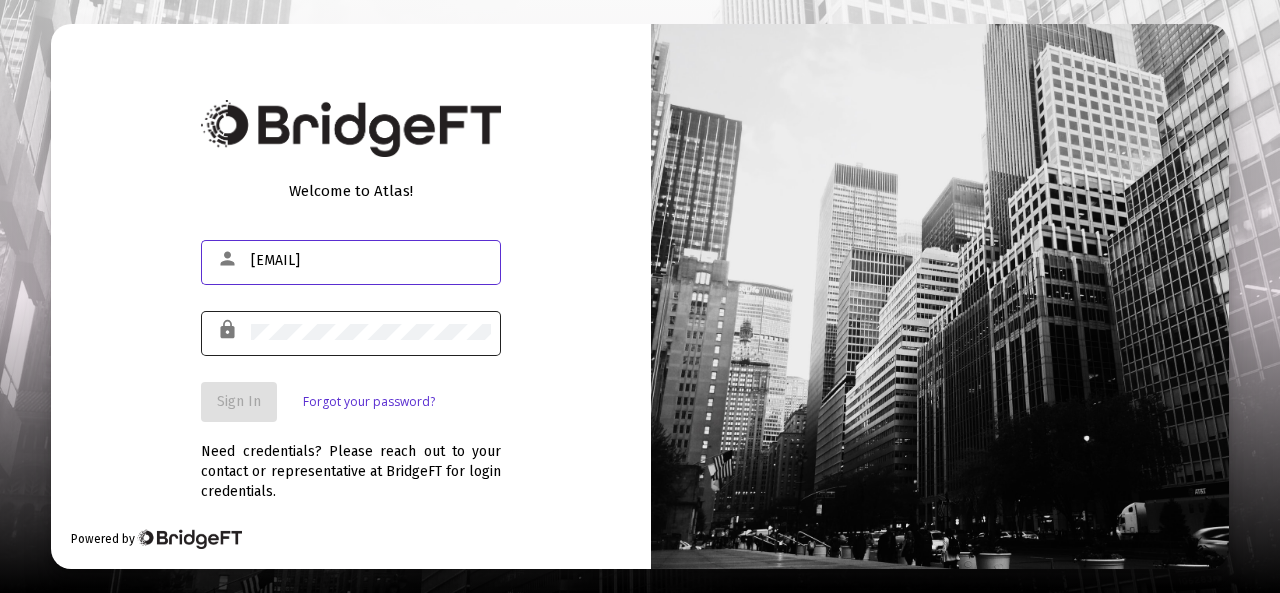 type on "[EMAIL]" 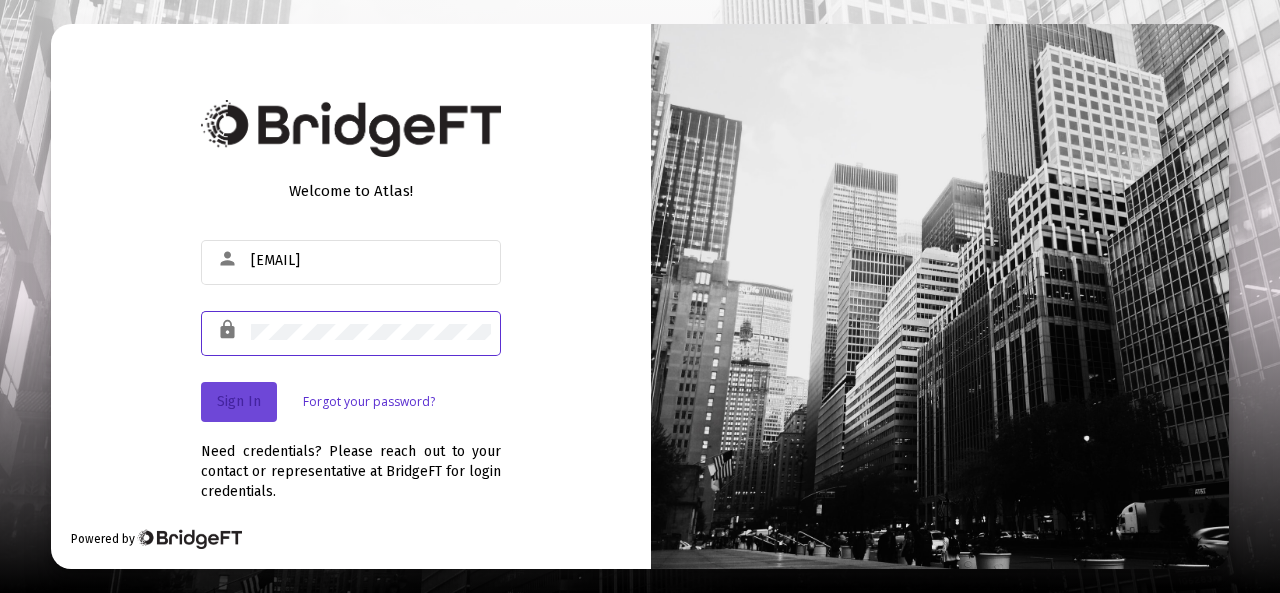 click on "Sign In" at bounding box center (239, 401) 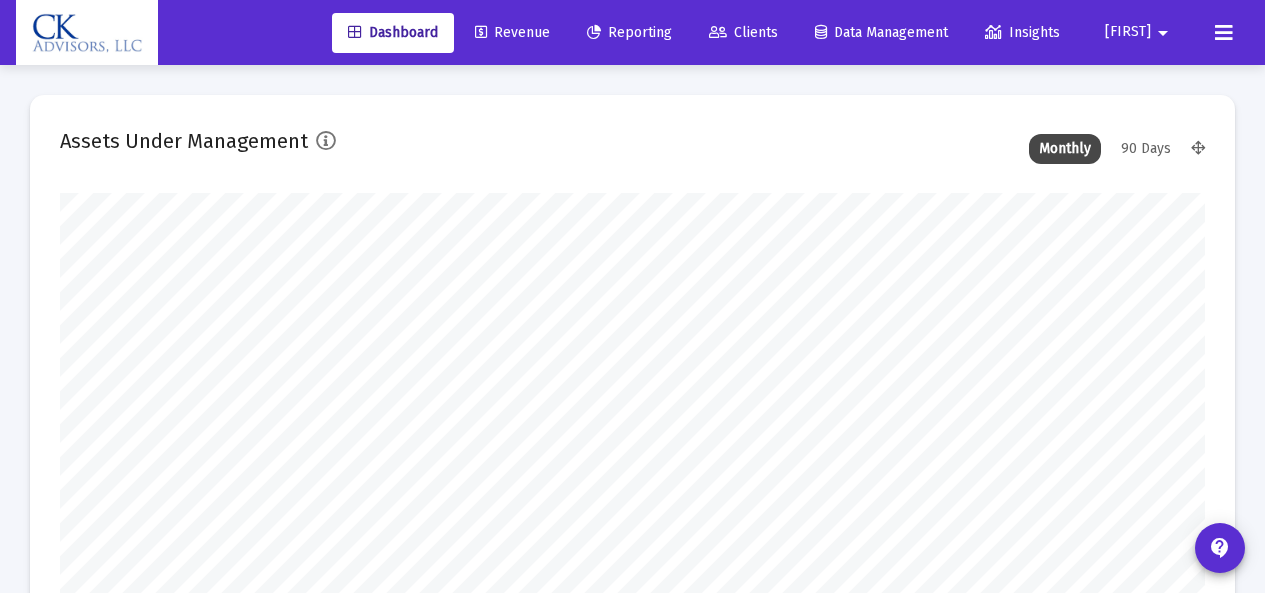 scroll, scrollTop: 999600, scrollLeft: 998855, axis: both 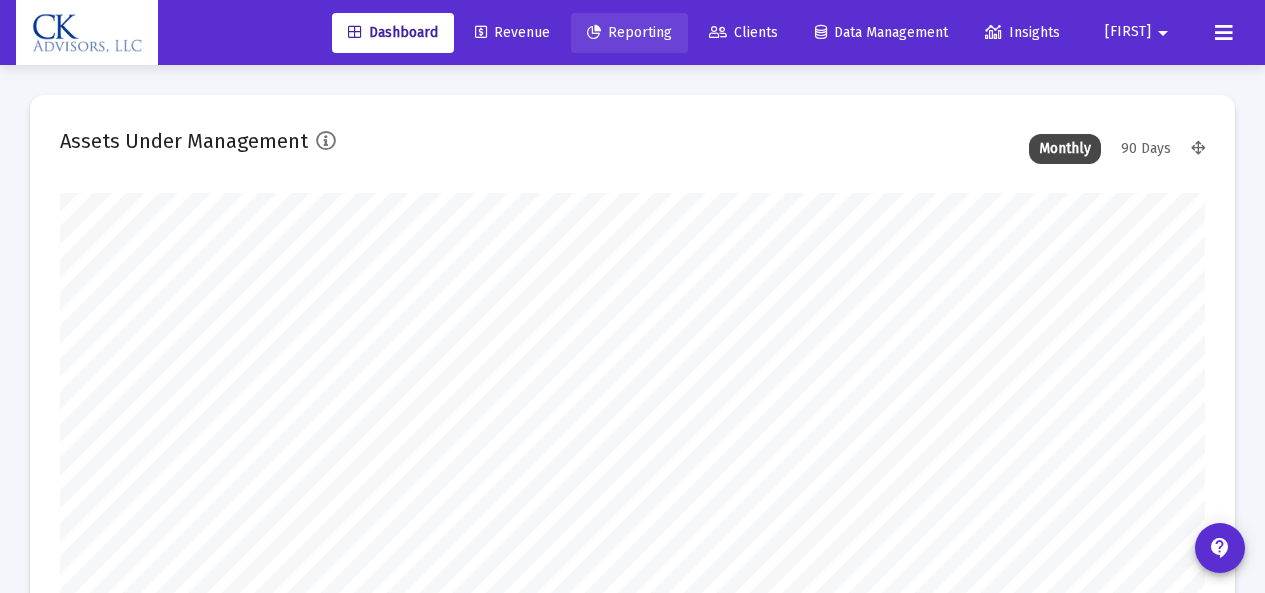 click on "Reporting" at bounding box center [629, 32] 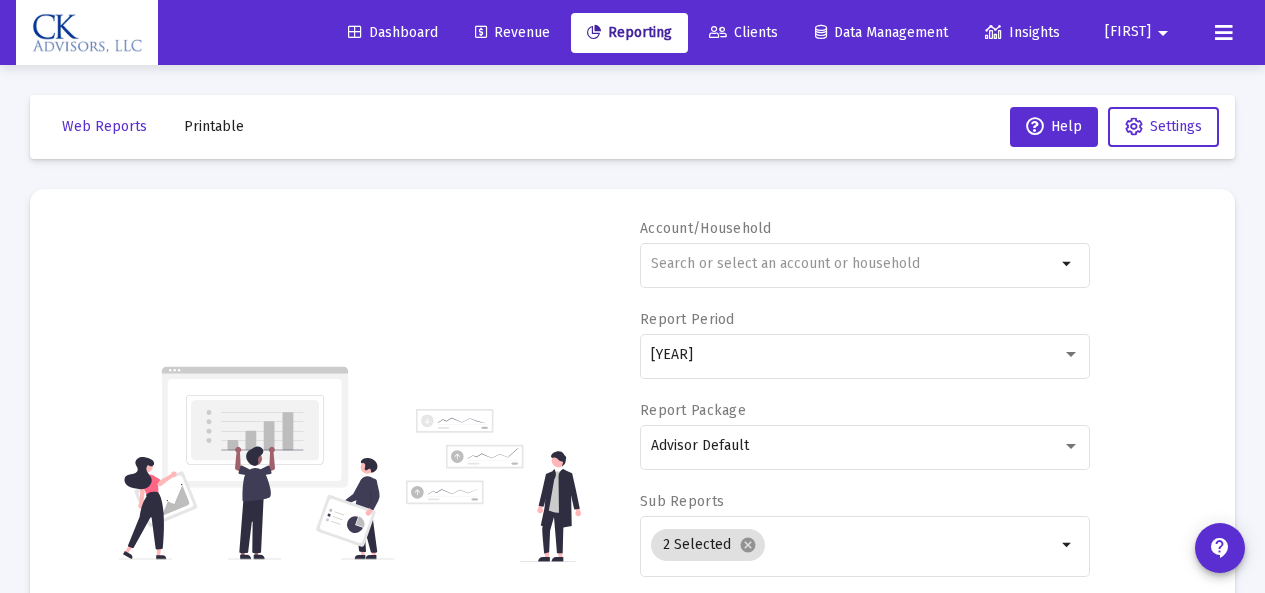 click on "Printable" at bounding box center [104, 126] 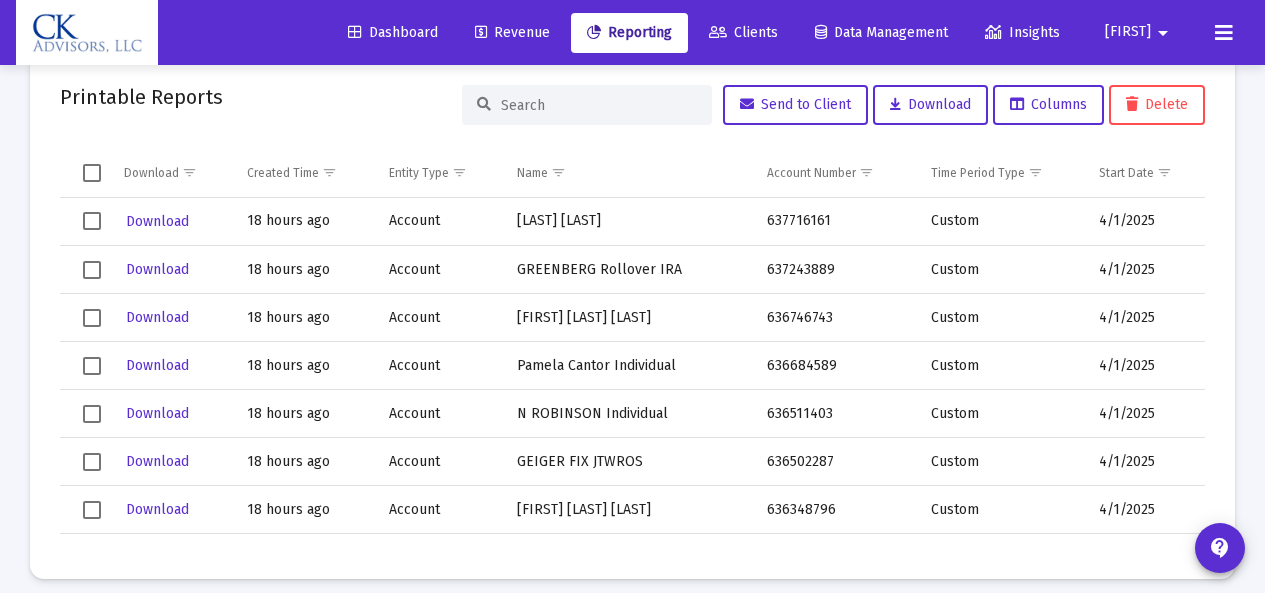 scroll, scrollTop: 139, scrollLeft: 0, axis: vertical 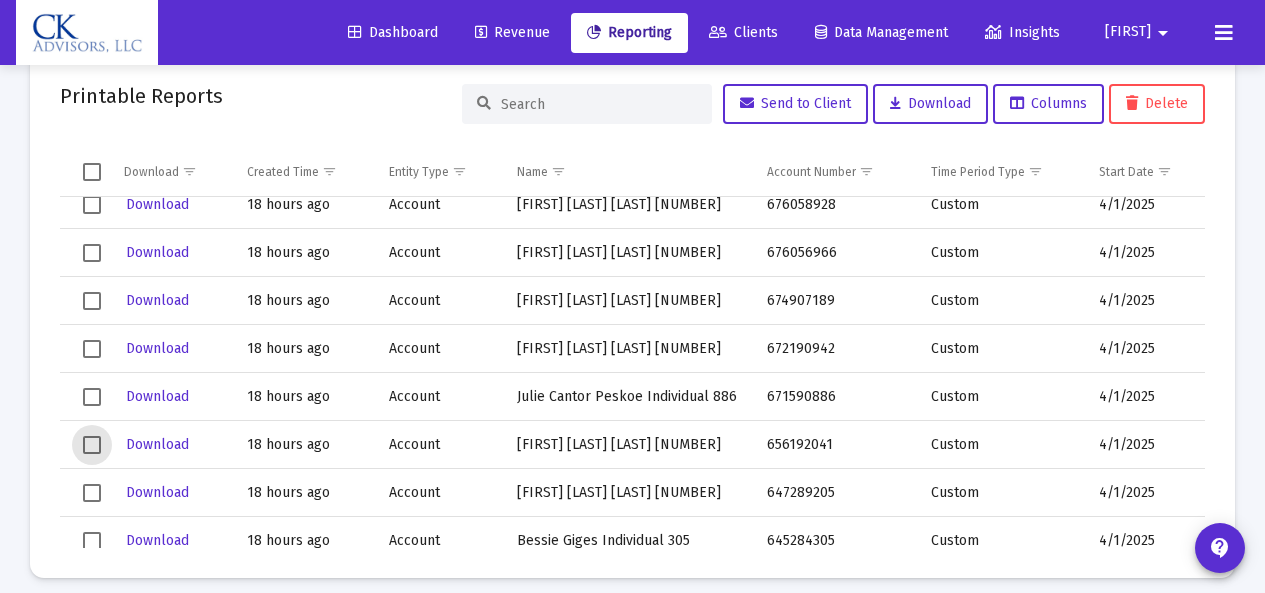 click at bounding box center (92, 445) 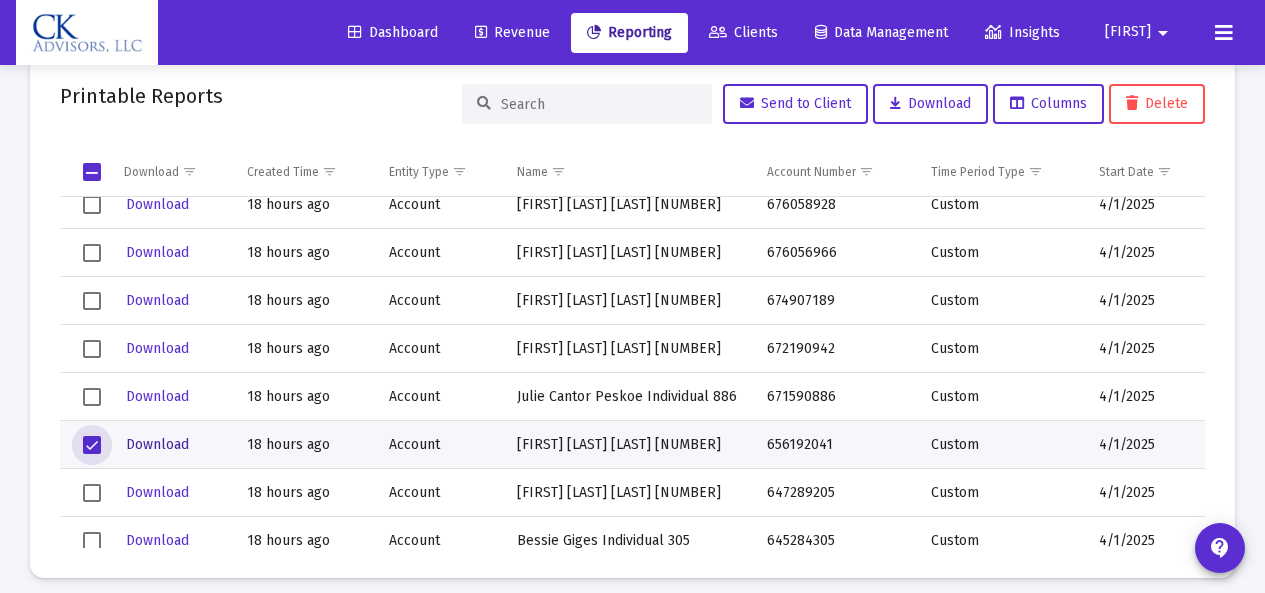 click on "Download" at bounding box center (157, 444) 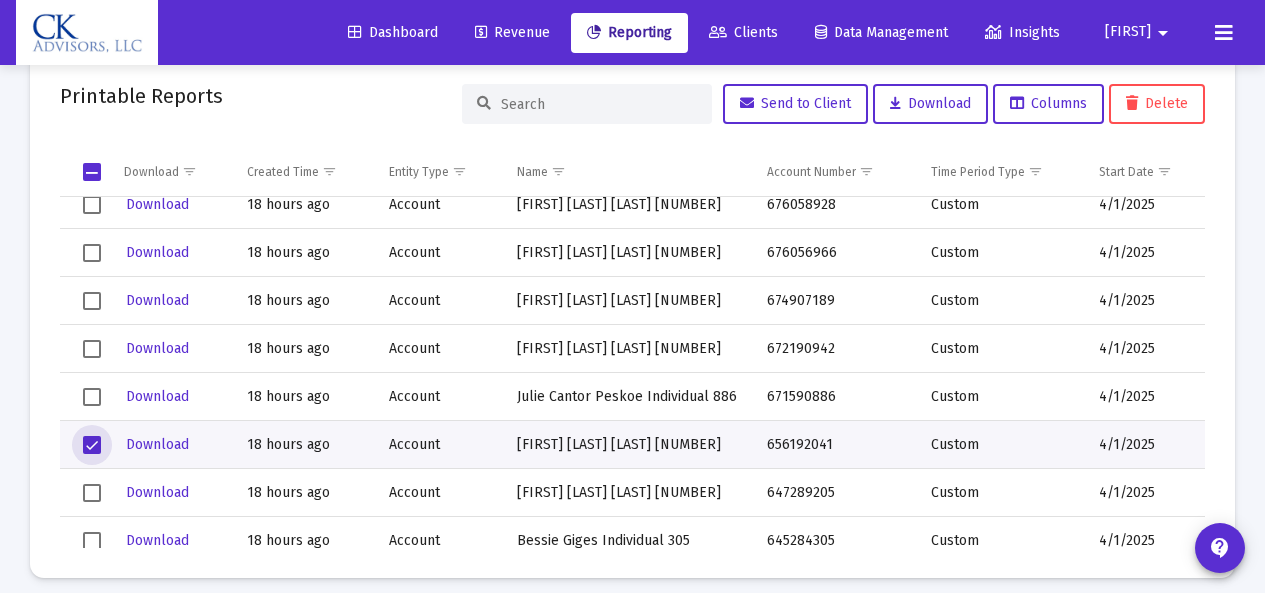 click at bounding box center (92, 445) 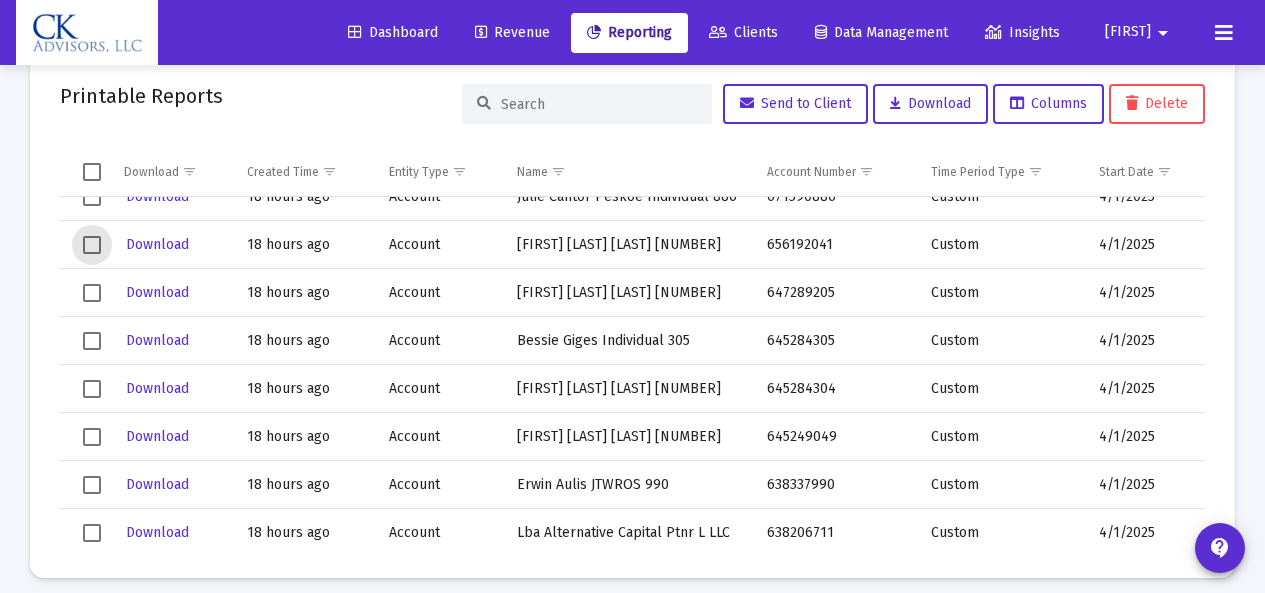 scroll, scrollTop: 1360, scrollLeft: 0, axis: vertical 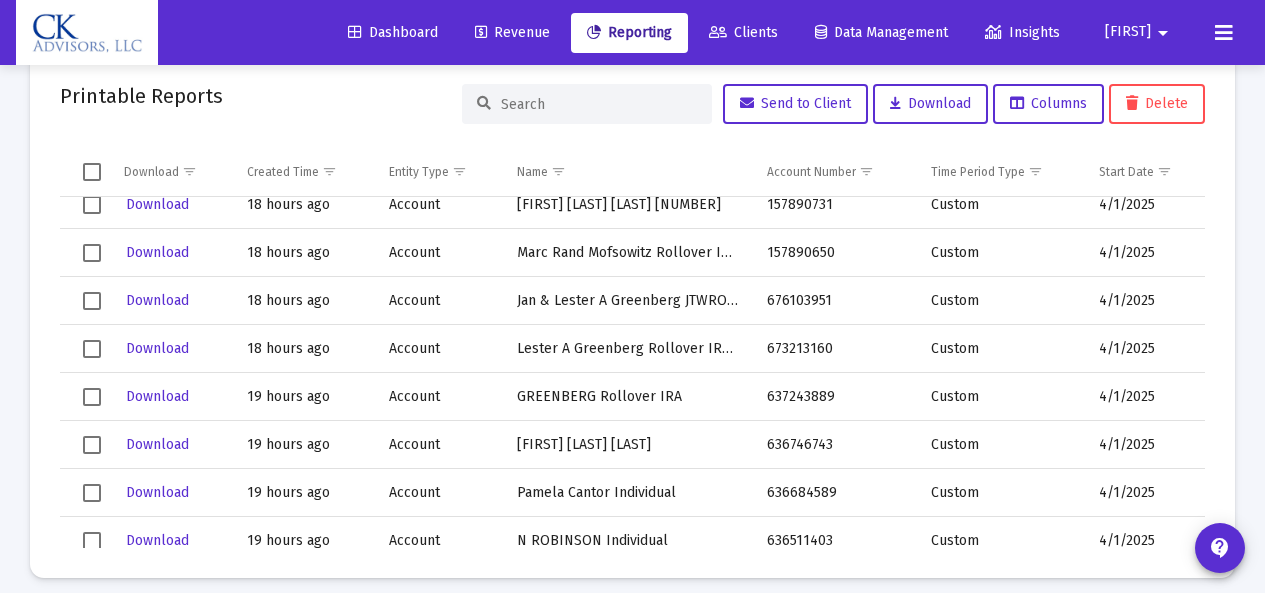 click at bounding box center (92, 445) 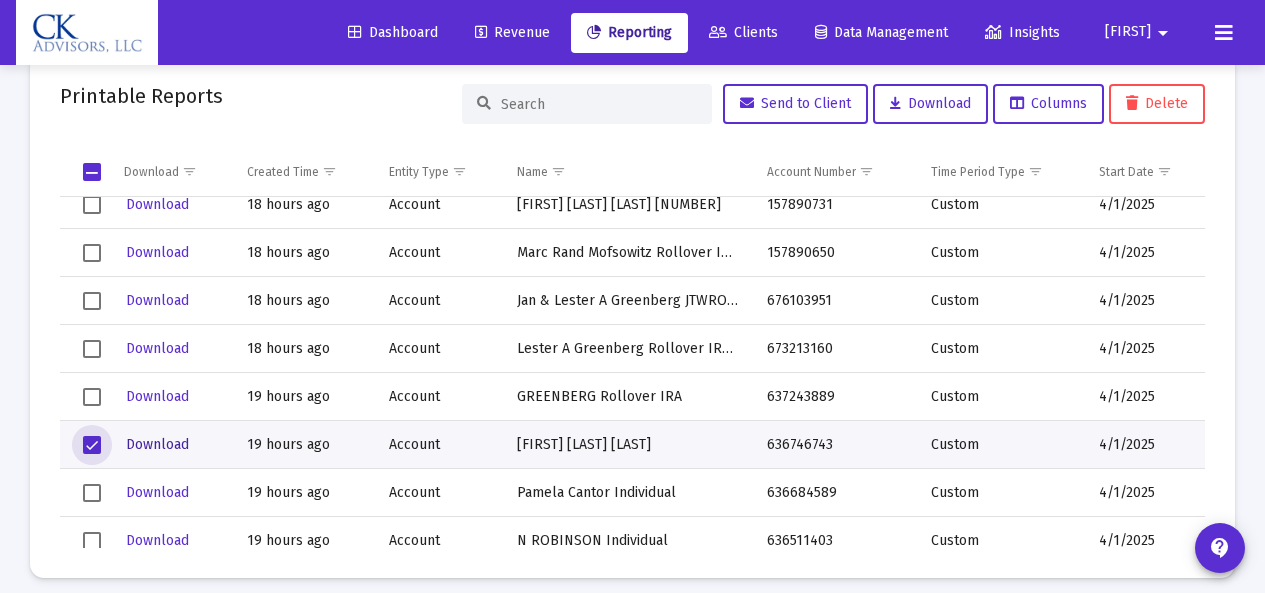 click on "Download" at bounding box center (157, 444) 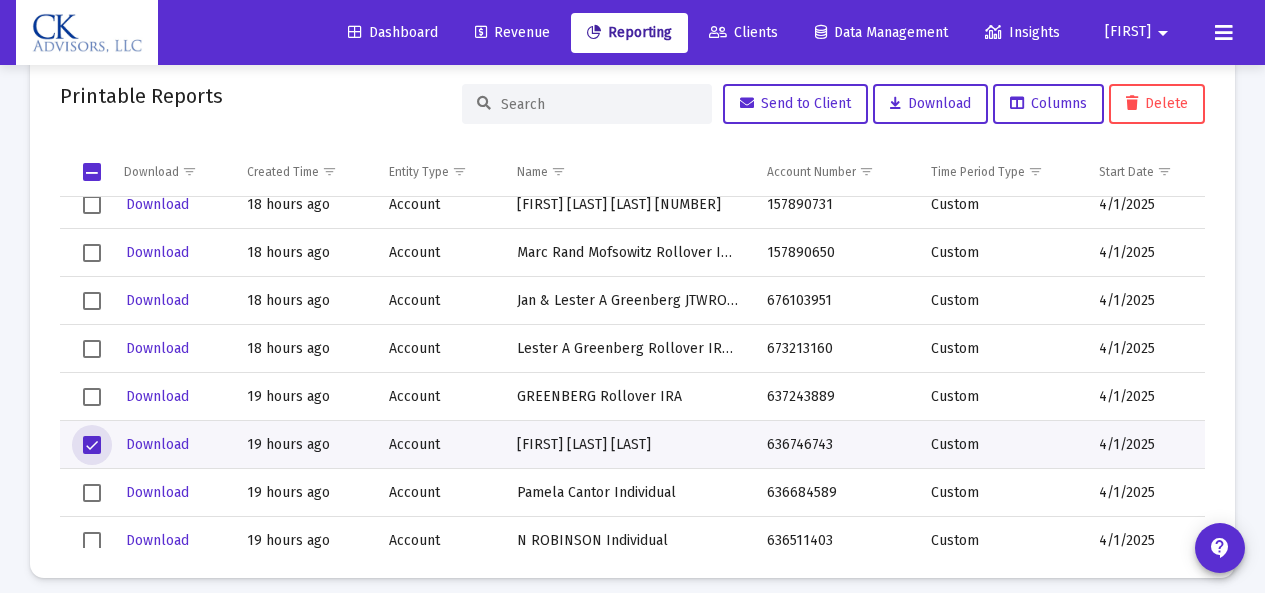 click at bounding box center [92, 445] 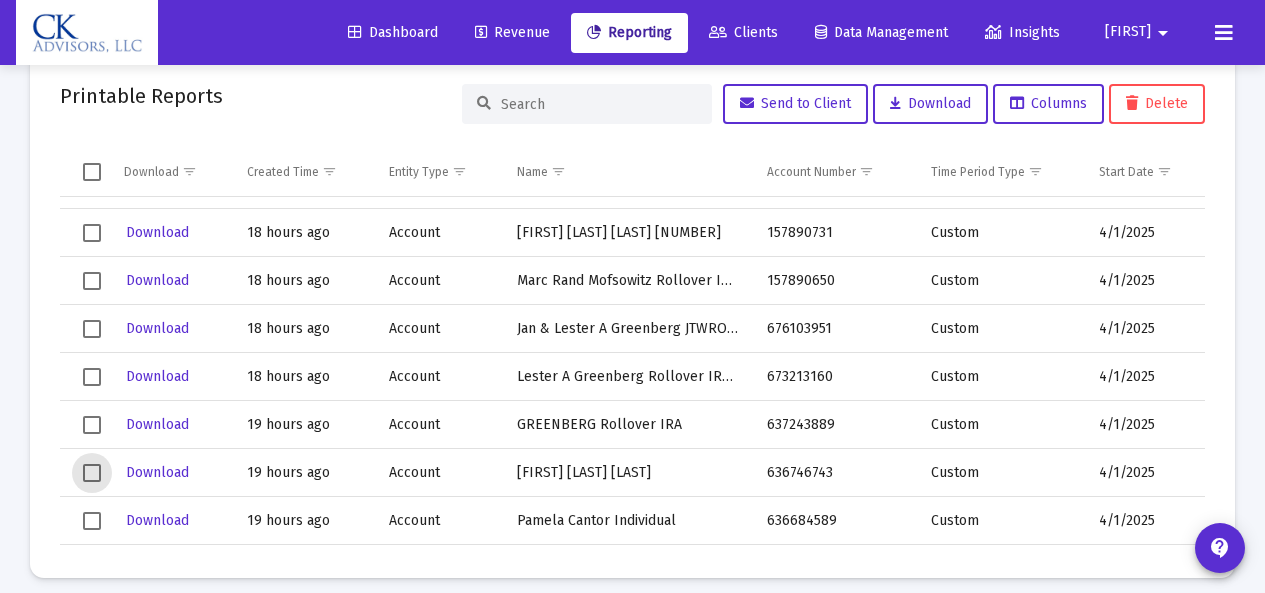 scroll, scrollTop: 1800, scrollLeft: 0, axis: vertical 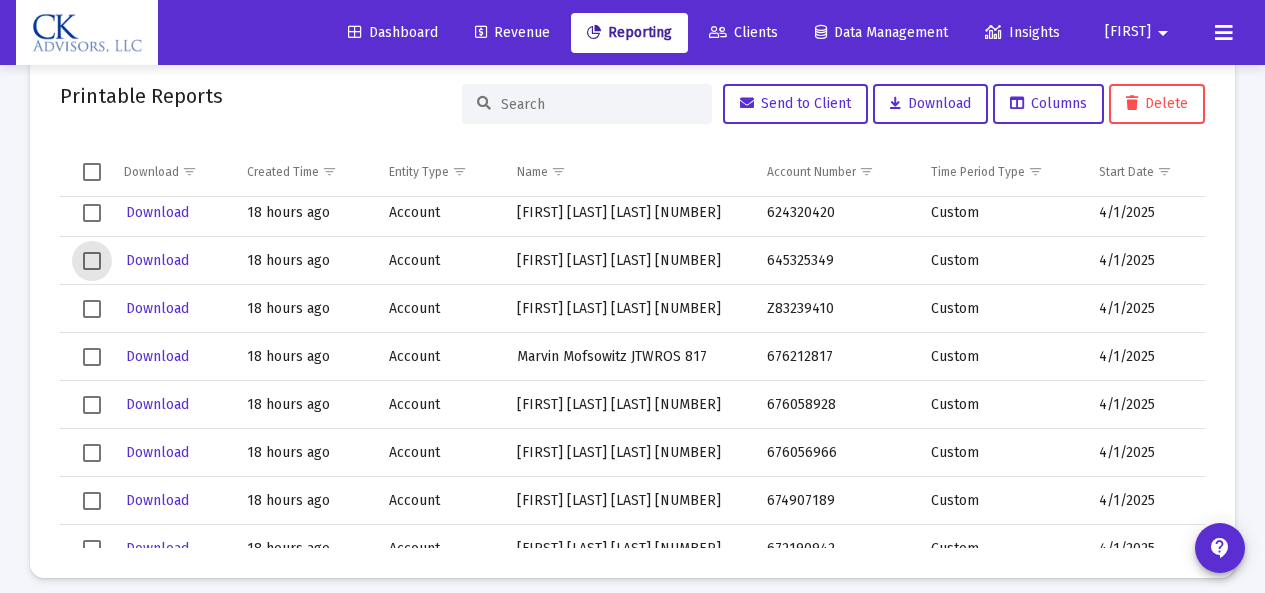 click at bounding box center (92, 261) 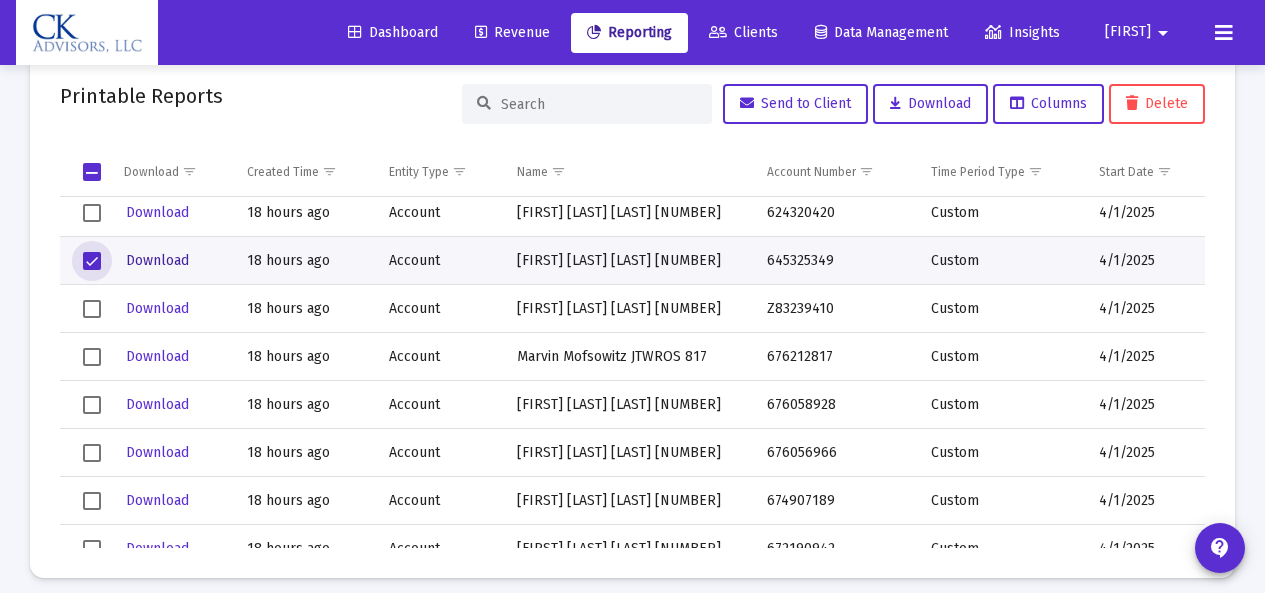 click on "Download" at bounding box center (157, 260) 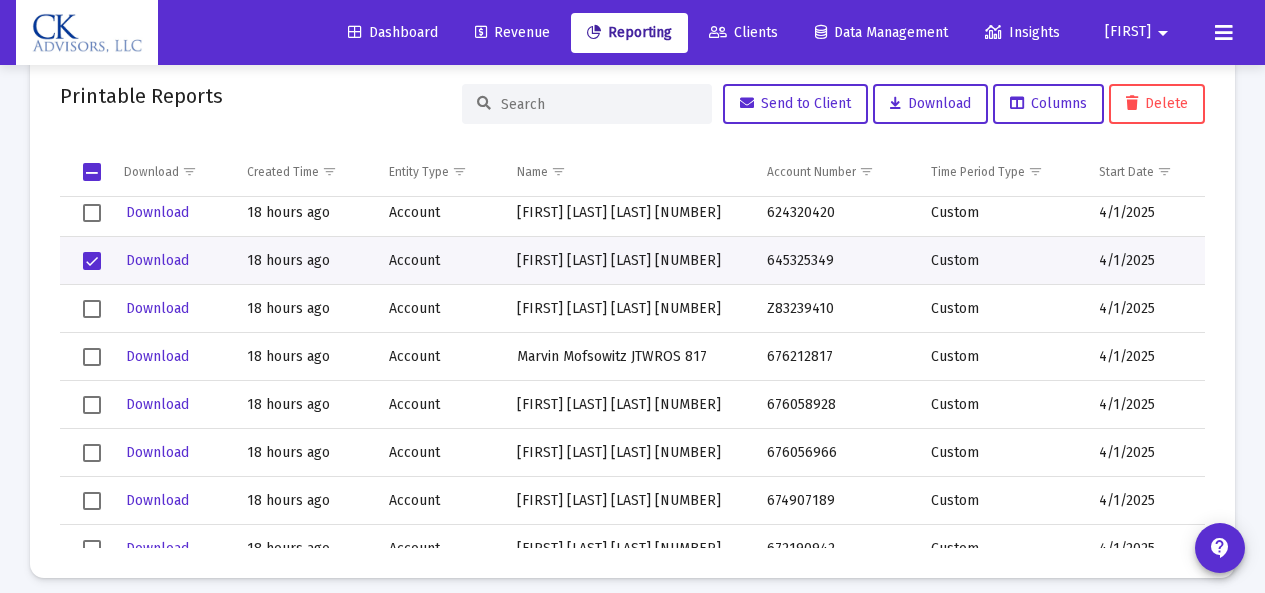 click at bounding box center (92, 261) 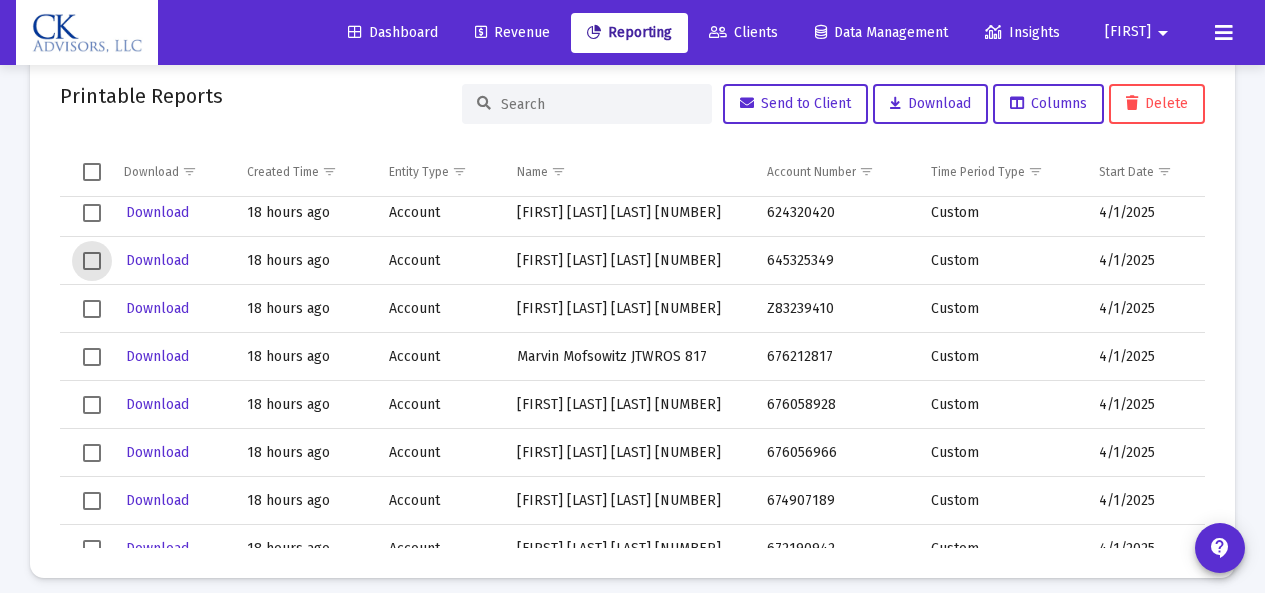 click on "Revenue" at bounding box center (512, 32) 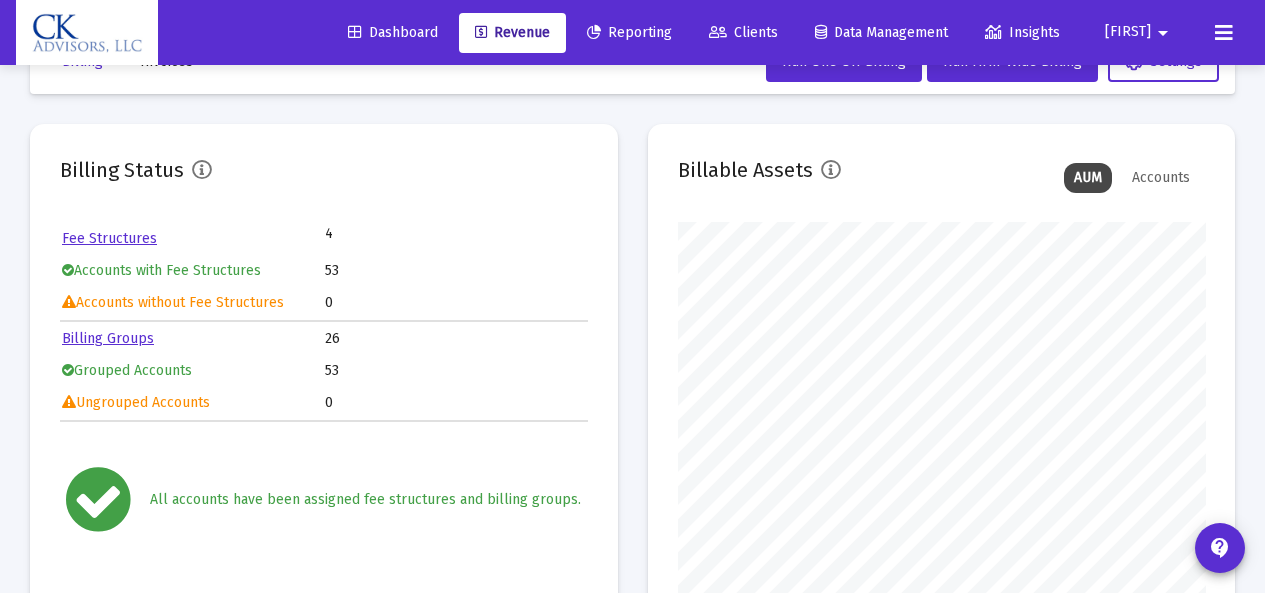 scroll, scrollTop: 139, scrollLeft: 0, axis: vertical 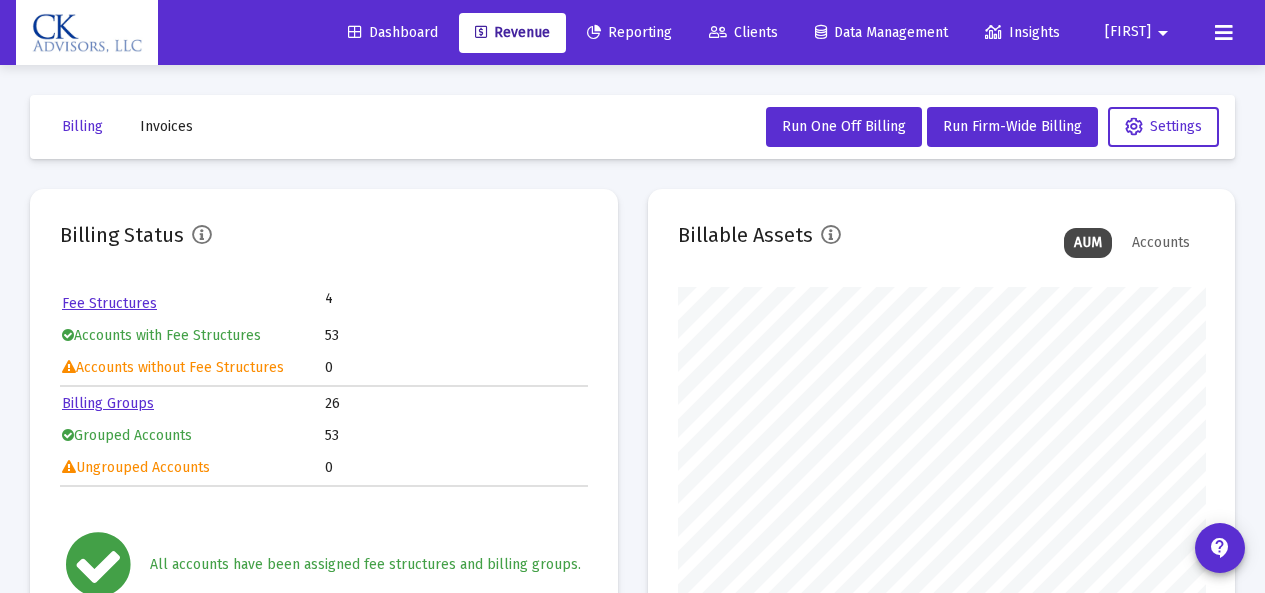 click on "Invoices" at bounding box center [82, 126] 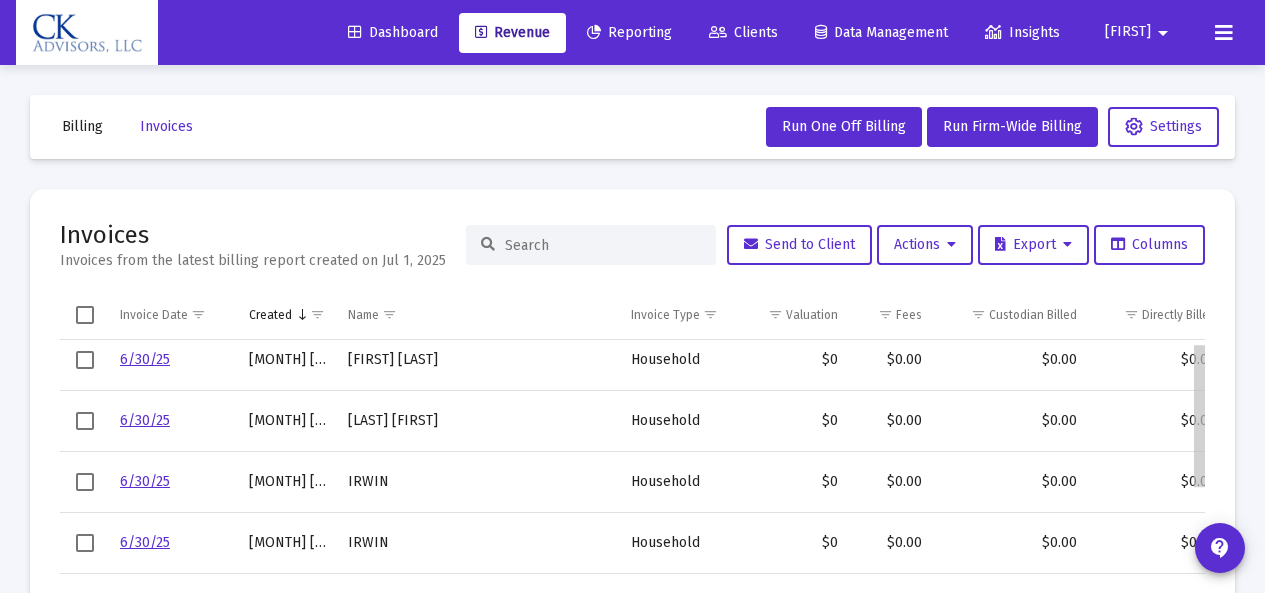 scroll, scrollTop: 16, scrollLeft: 0, axis: vertical 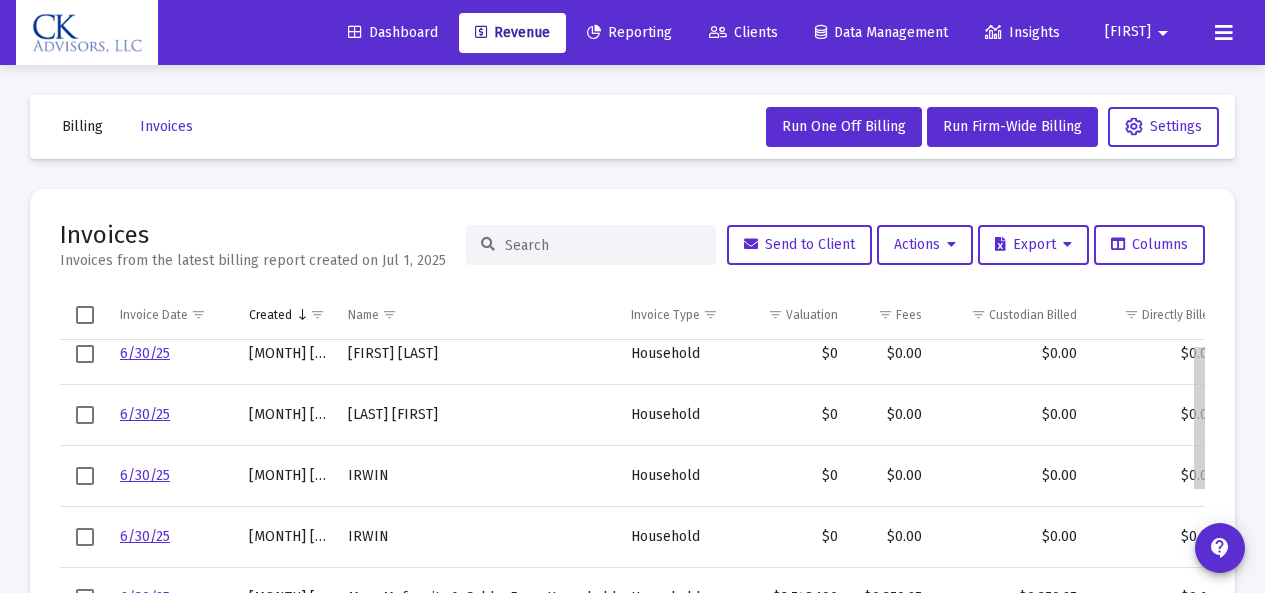 drag, startPoint x: 1201, startPoint y: 400, endPoint x: 1199, endPoint y: 415, distance: 15.132746 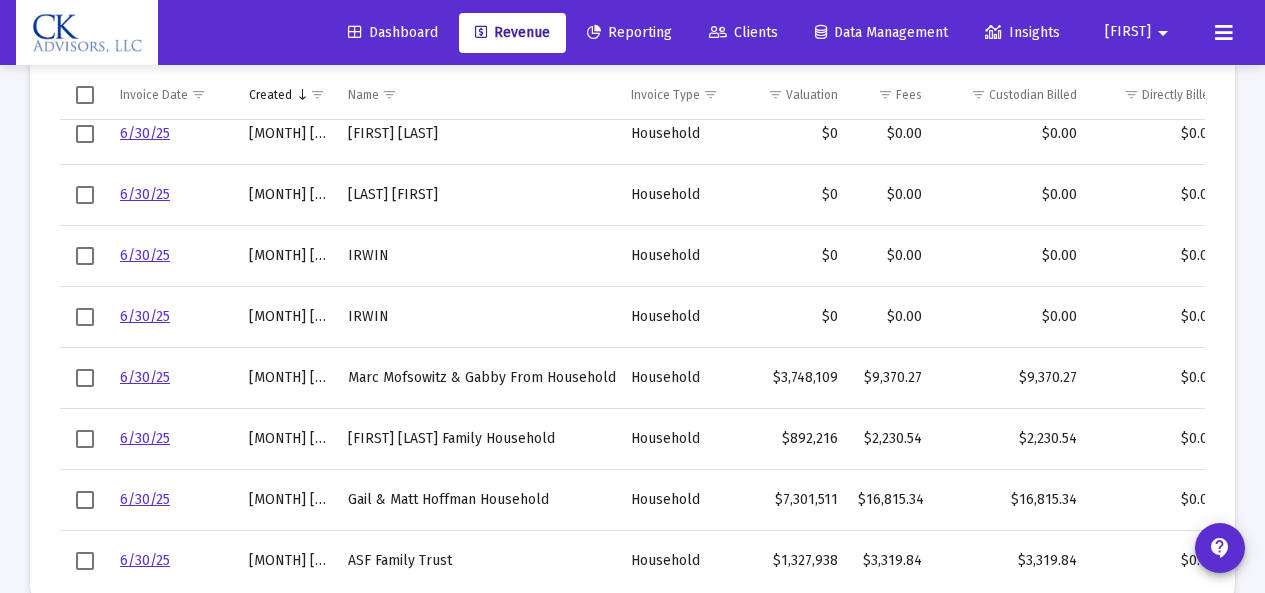 scroll, scrollTop: 224, scrollLeft: 0, axis: vertical 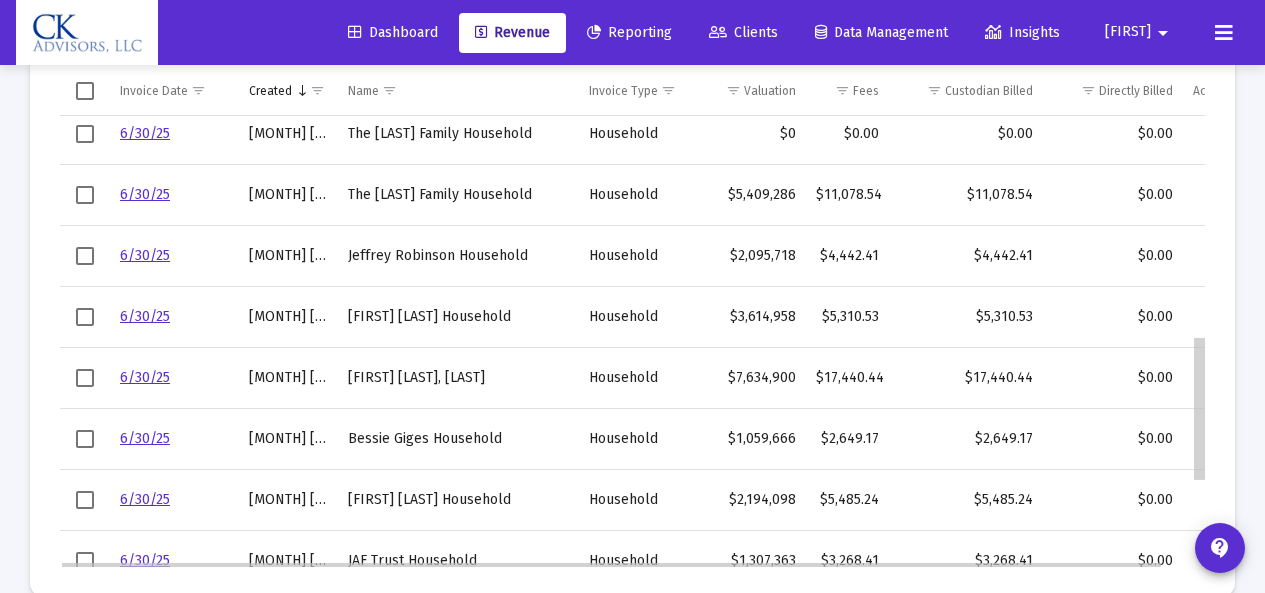 drag, startPoint x: 1201, startPoint y: 199, endPoint x: 1237, endPoint y: 431, distance: 234.77649 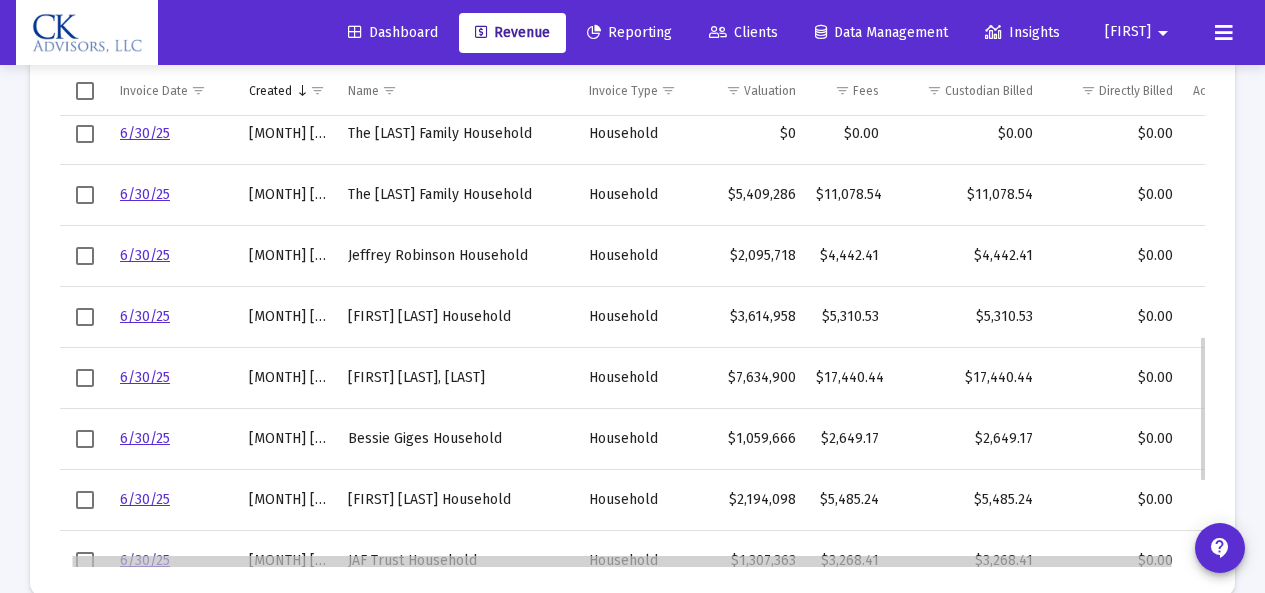 scroll, scrollTop: 682, scrollLeft: 21, axis: both 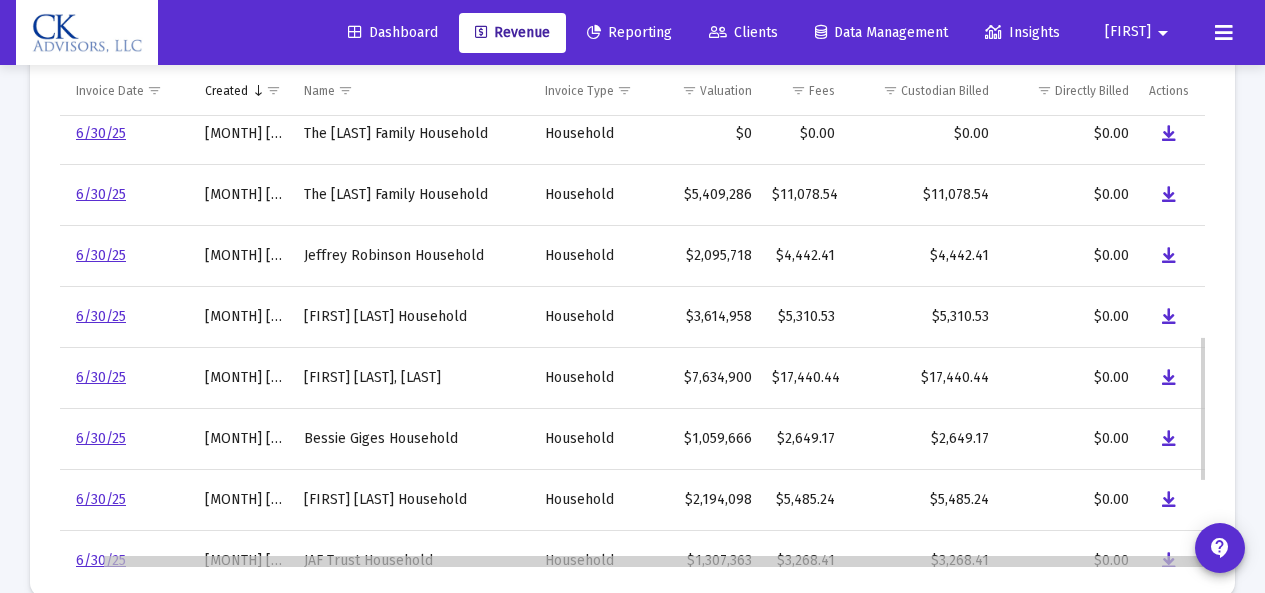 drag, startPoint x: 1093, startPoint y: 561, endPoint x: 1161, endPoint y: 553, distance: 68.46897 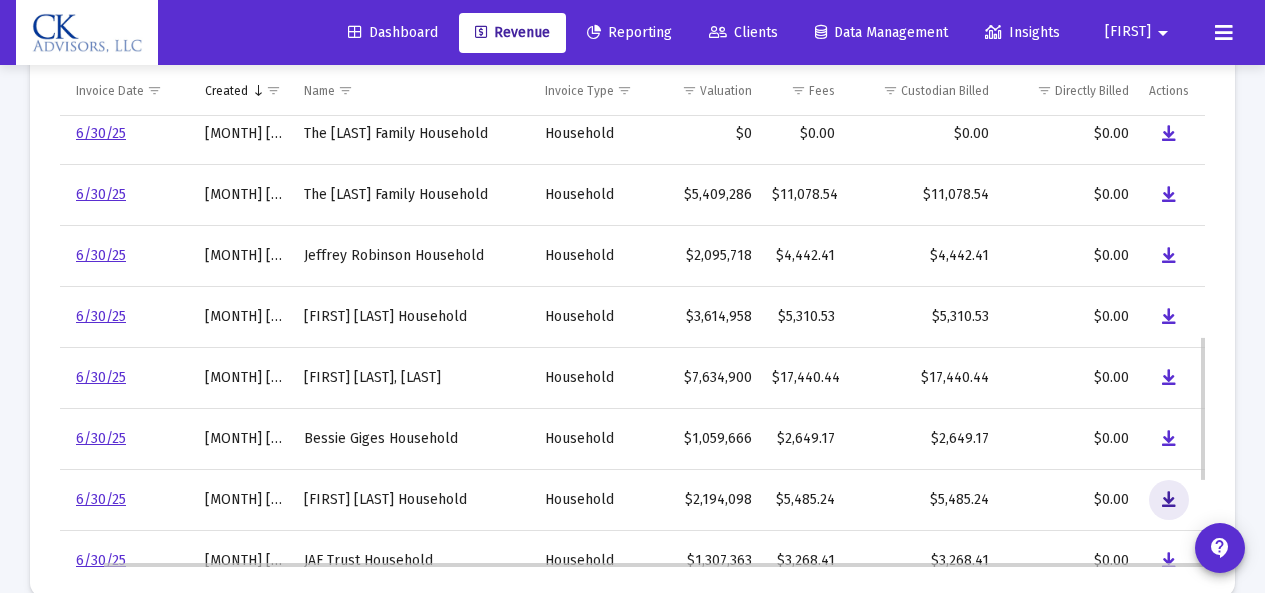 click at bounding box center (1169, 500) 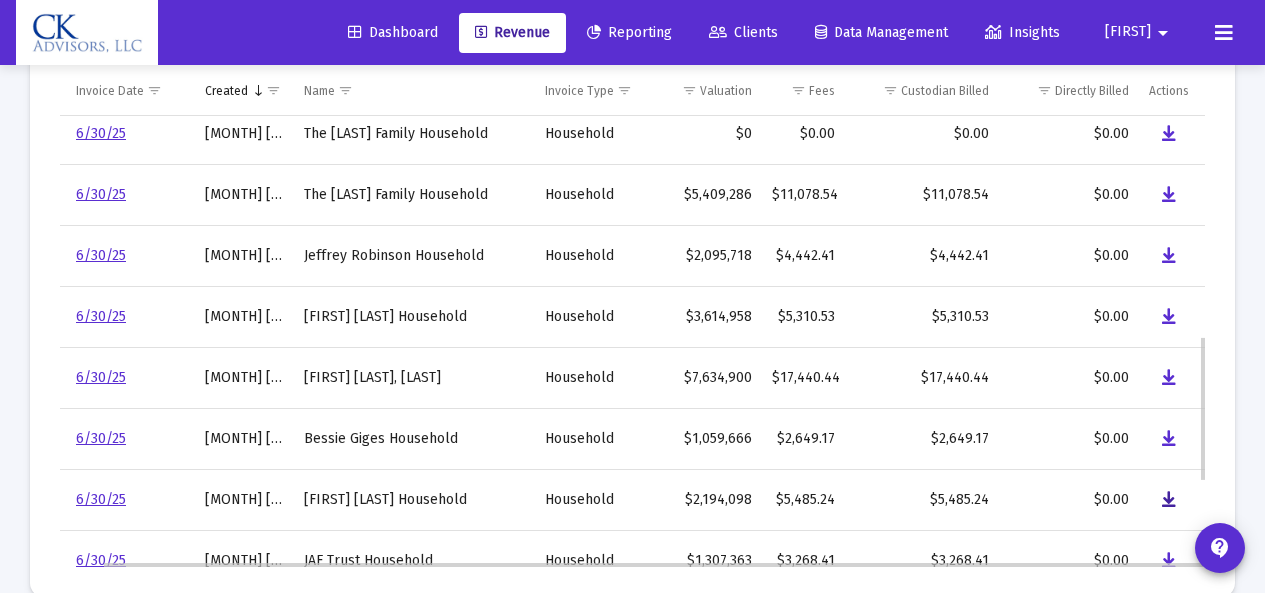 type 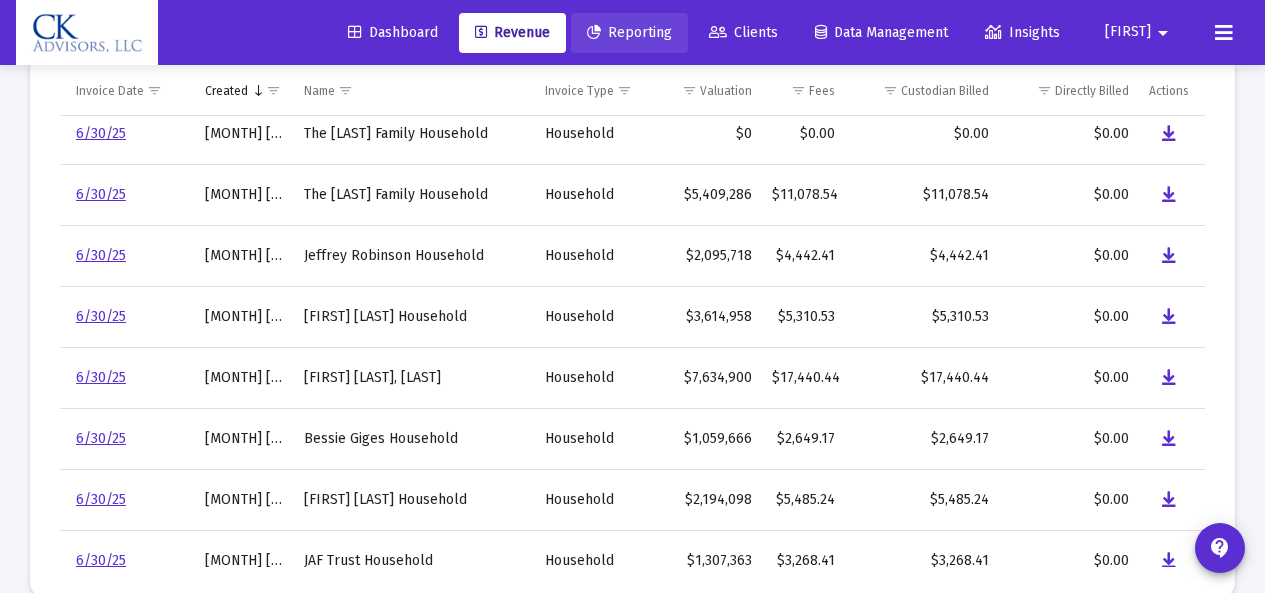 click on "Reporting" at bounding box center [629, 32] 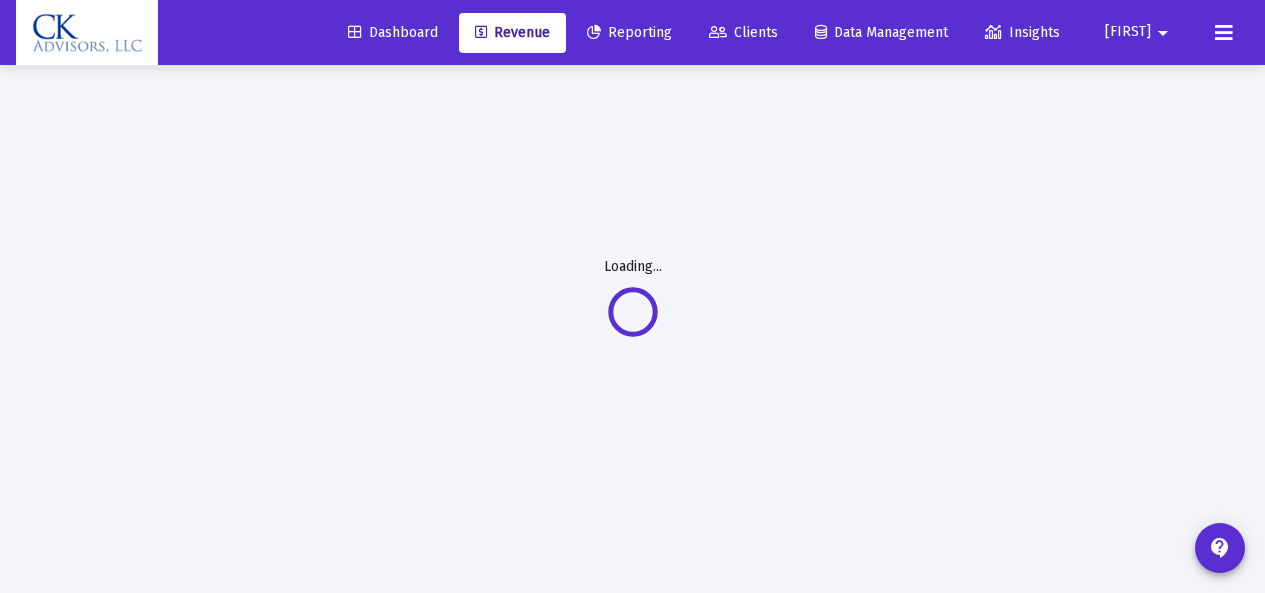 scroll, scrollTop: 175, scrollLeft: 0, axis: vertical 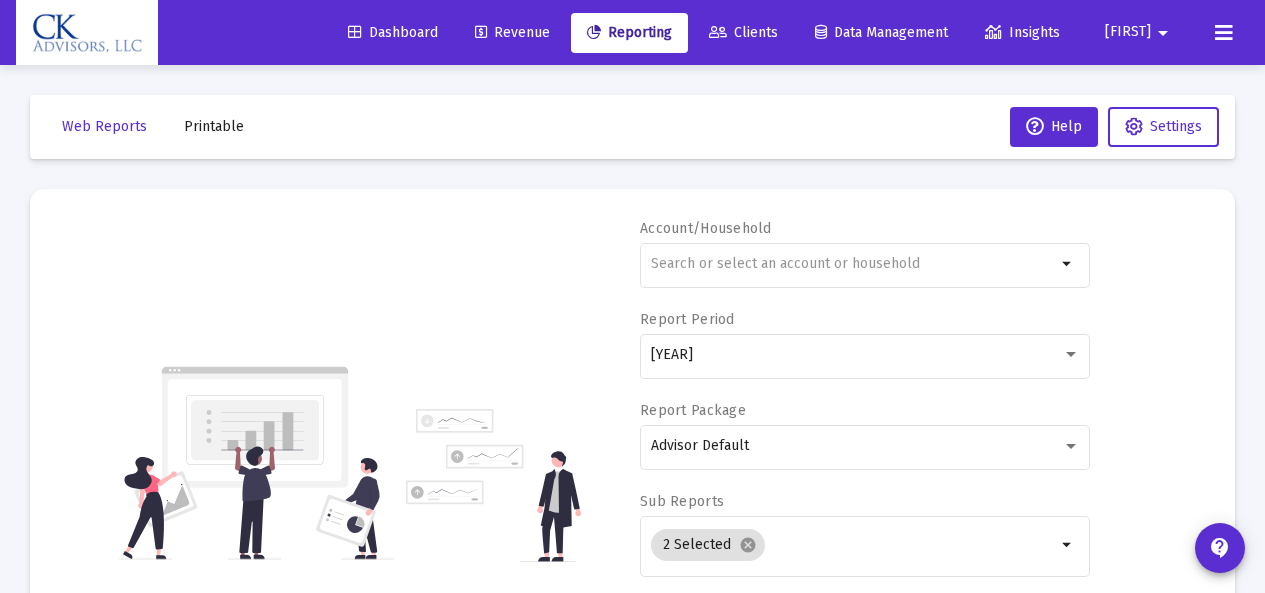 click on "Printable" at bounding box center (104, 126) 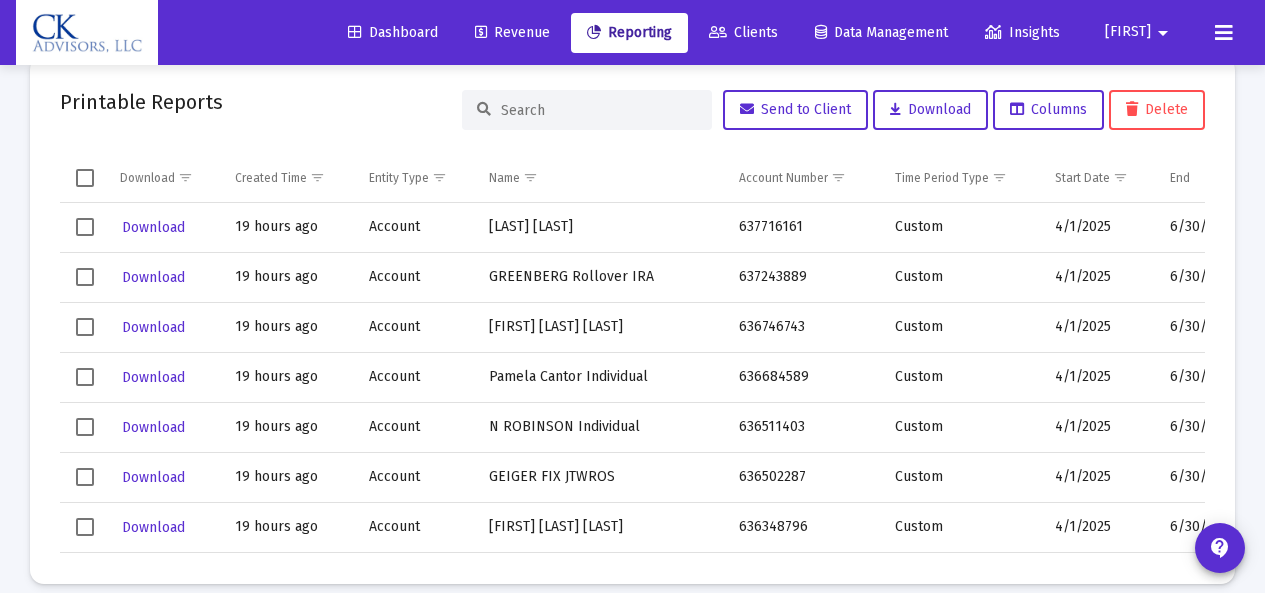 scroll, scrollTop: 154, scrollLeft: 0, axis: vertical 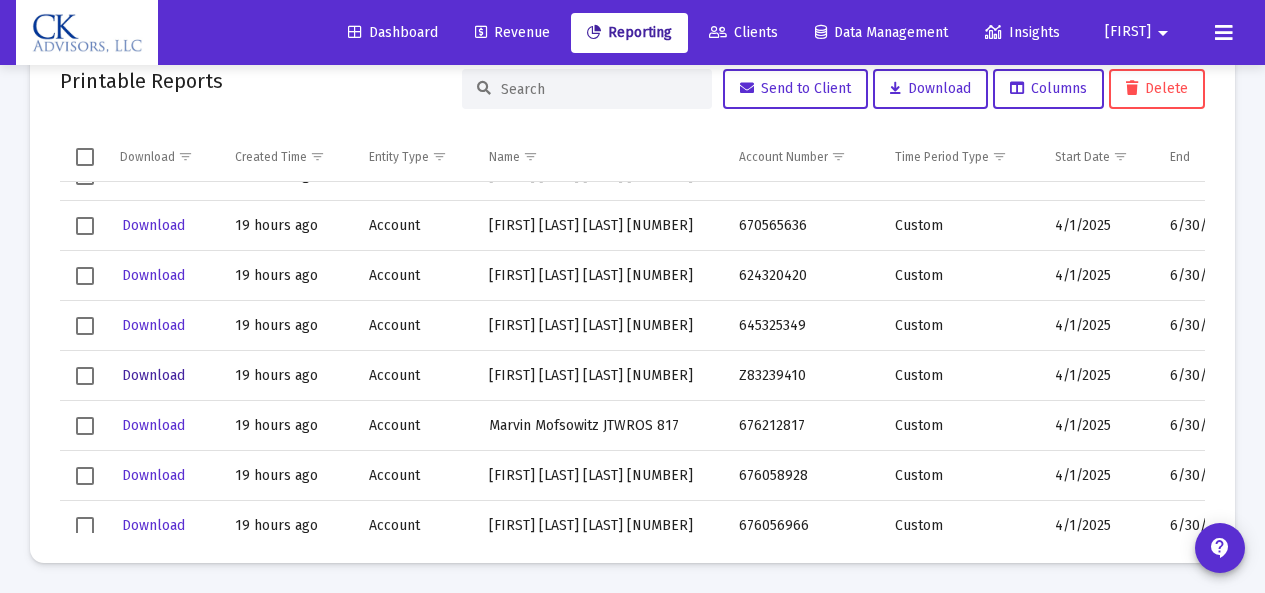 click on "Download" at bounding box center (153, 175) 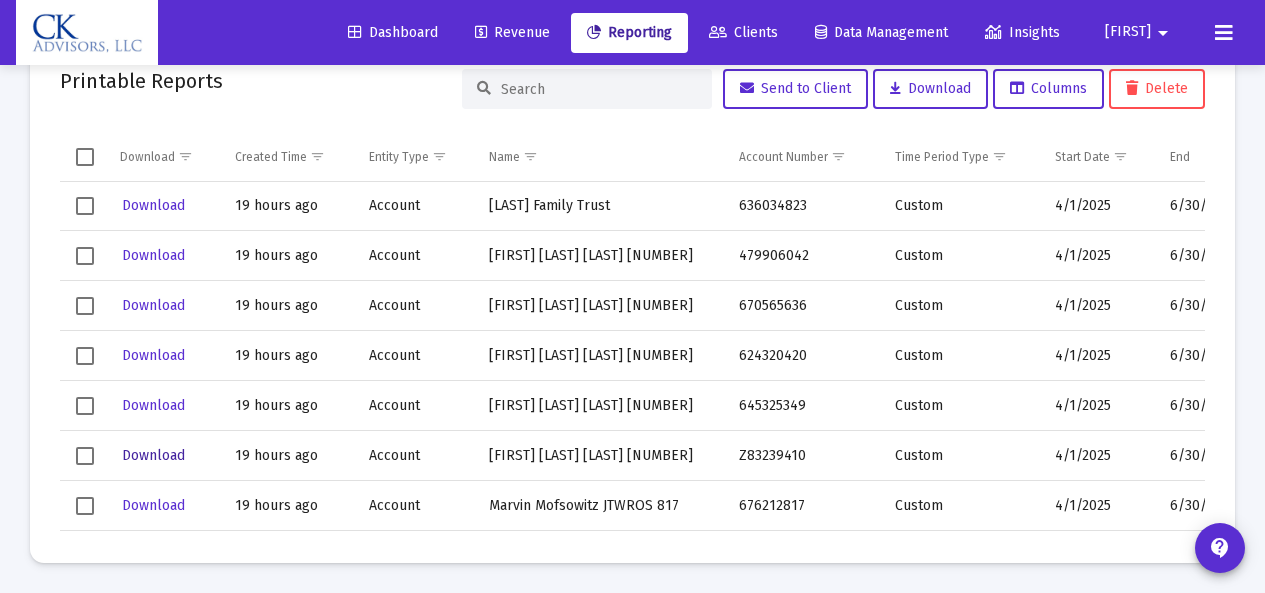 scroll, scrollTop: 760, scrollLeft: 0, axis: vertical 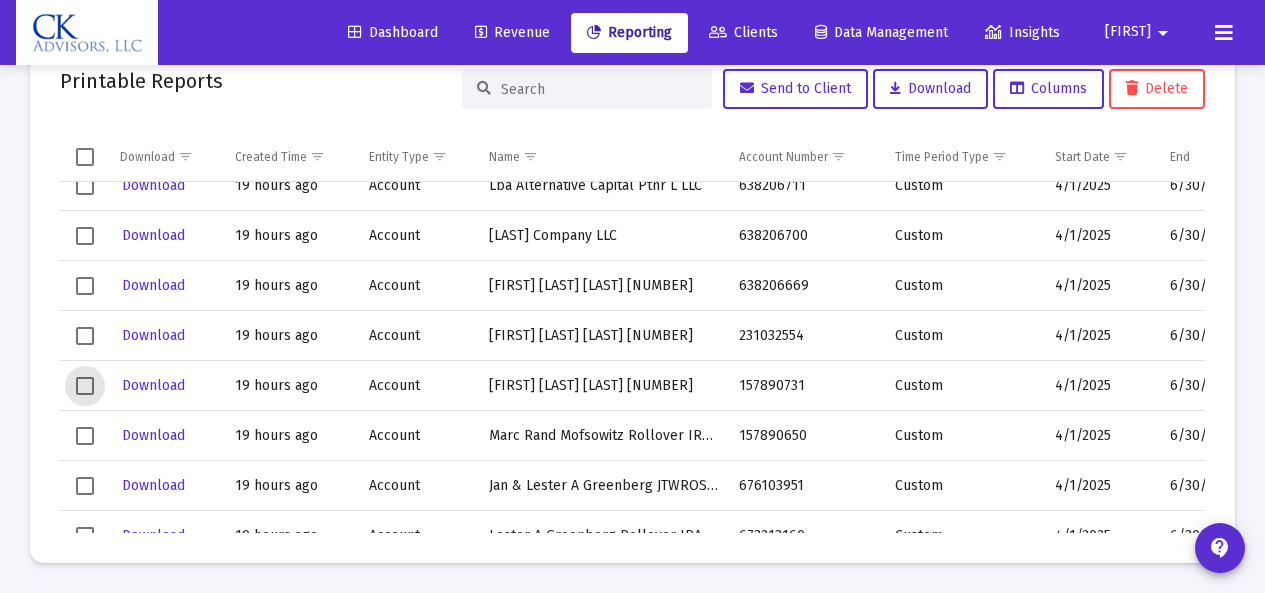 click at bounding box center (85, 386) 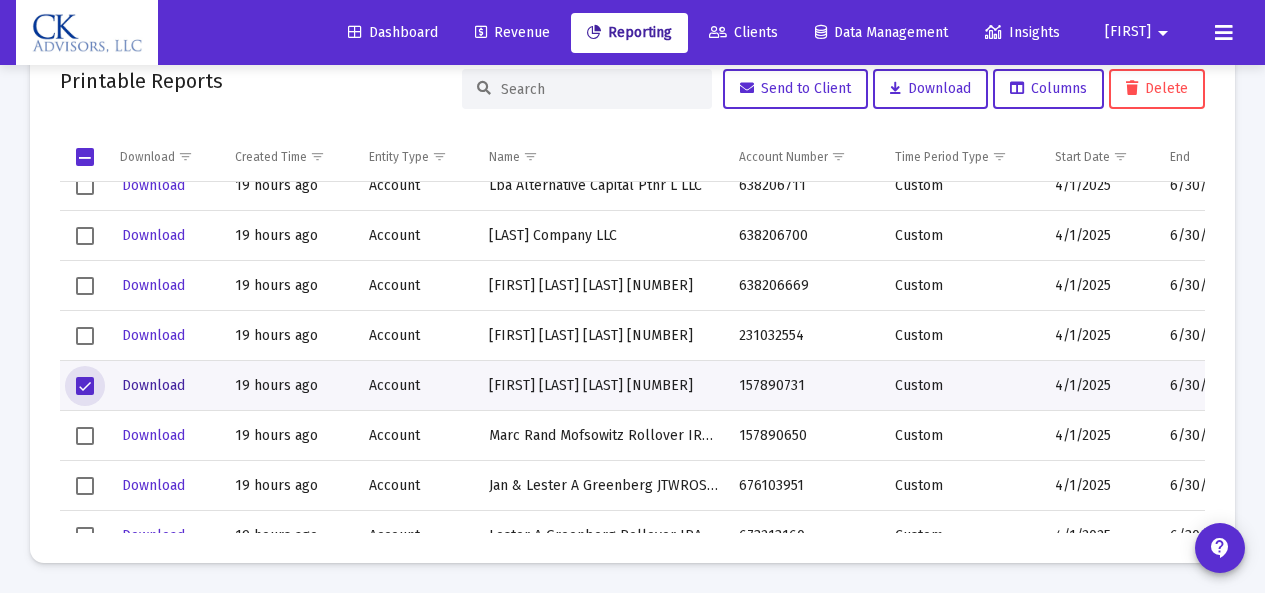 click on "Download" at bounding box center (153, 385) 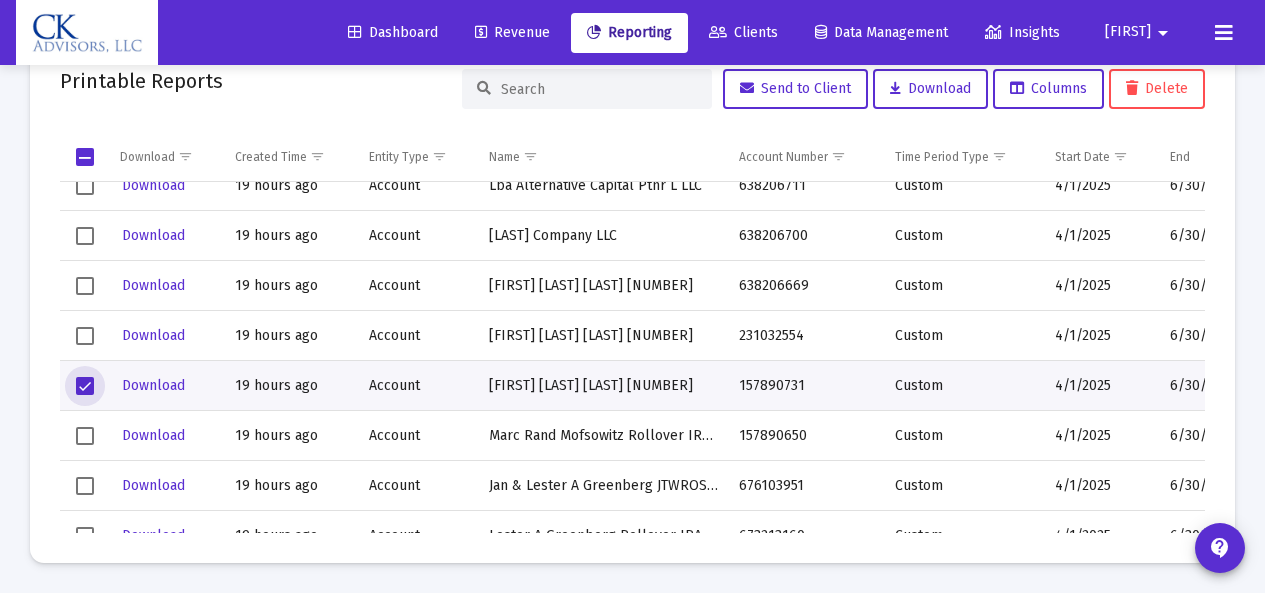 click at bounding box center (85, 386) 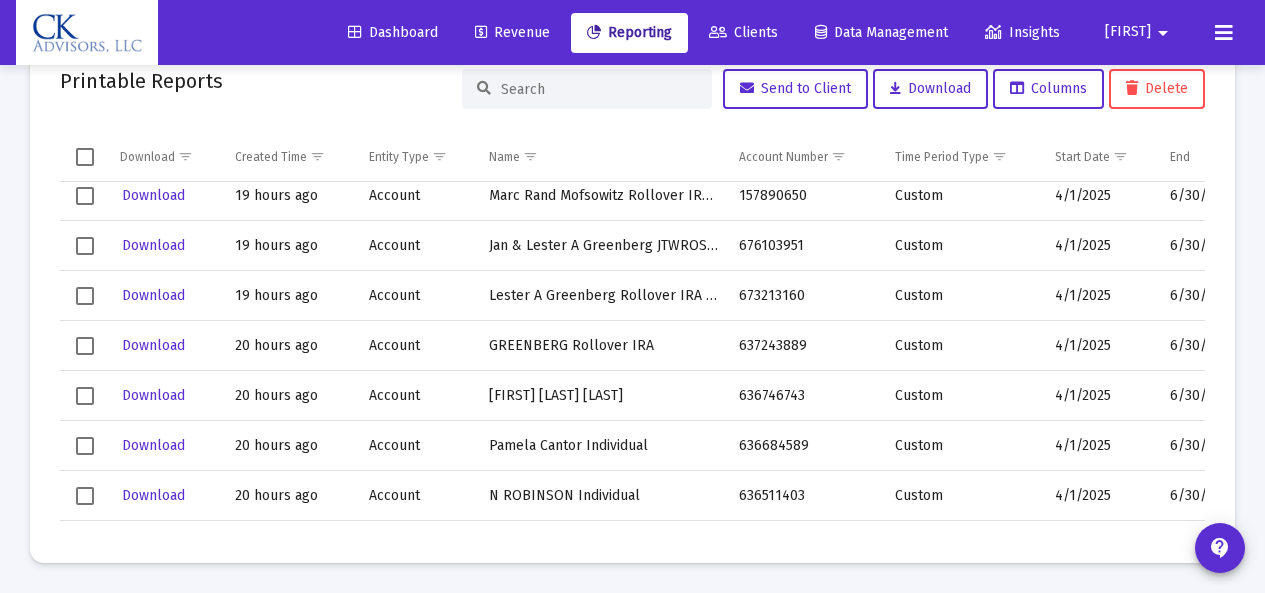 scroll, scrollTop: 1920, scrollLeft: 0, axis: vertical 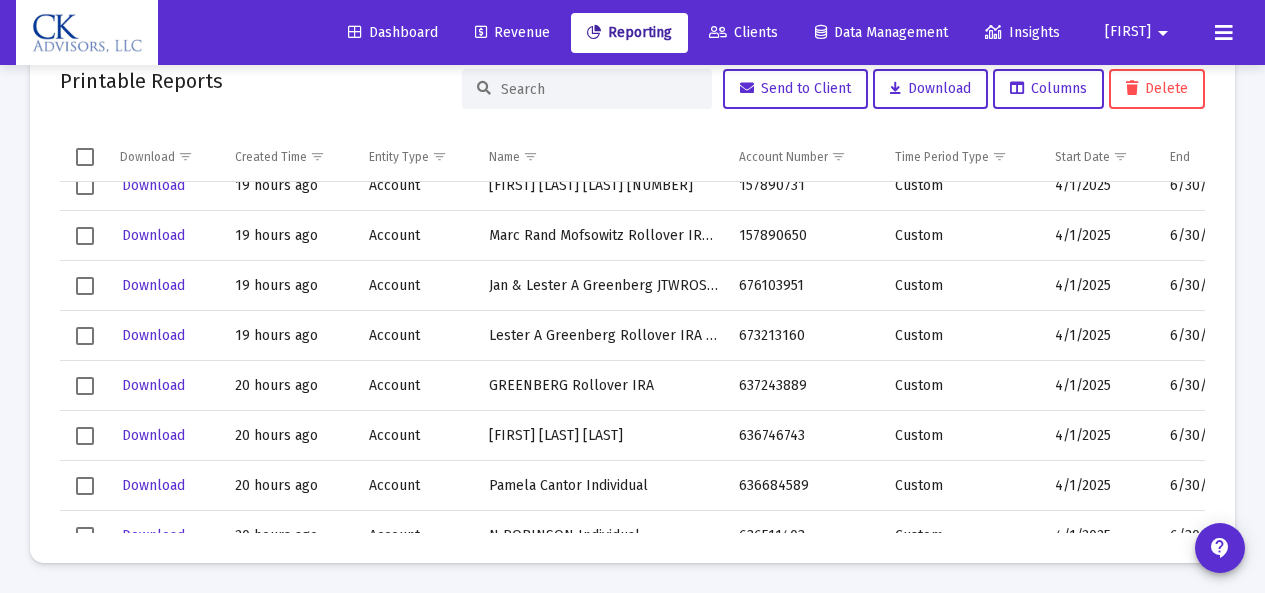 click at bounding box center (85, 236) 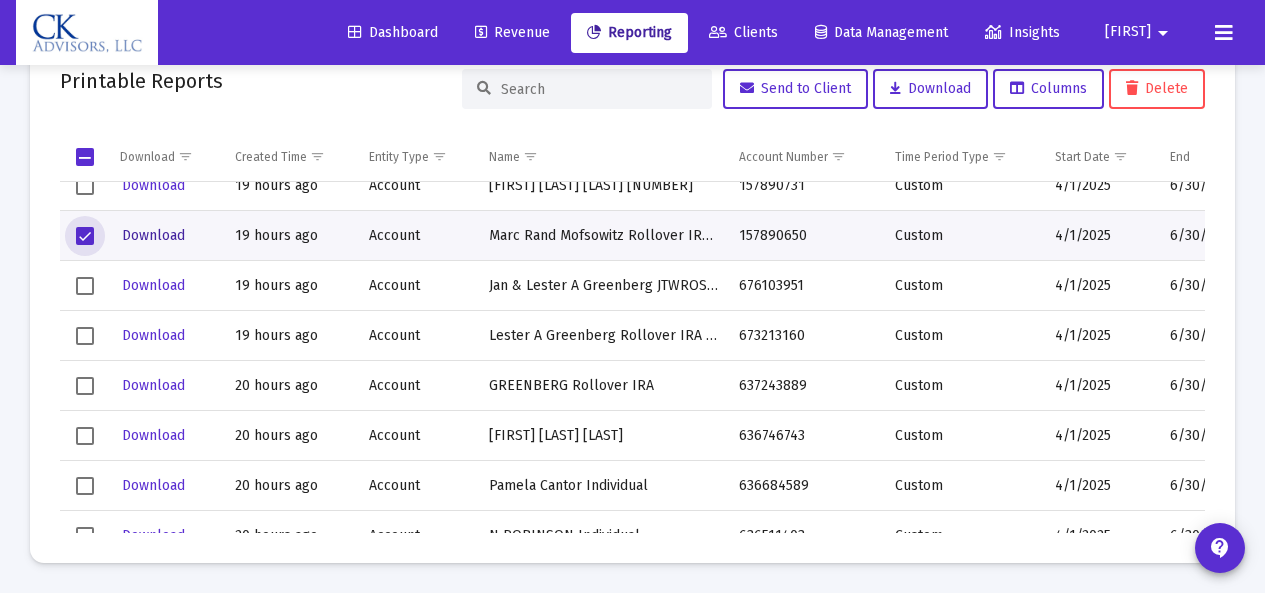 click on "Download" at bounding box center (153, 235) 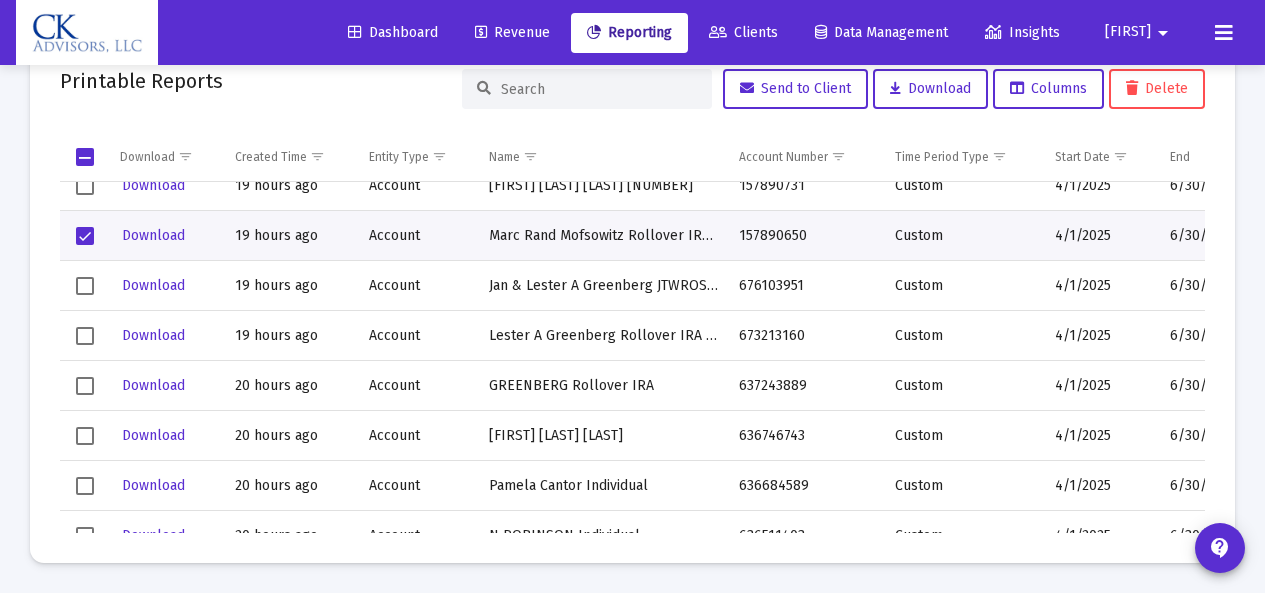 drag, startPoint x: 85, startPoint y: 232, endPoint x: 110, endPoint y: 233, distance: 25.019993 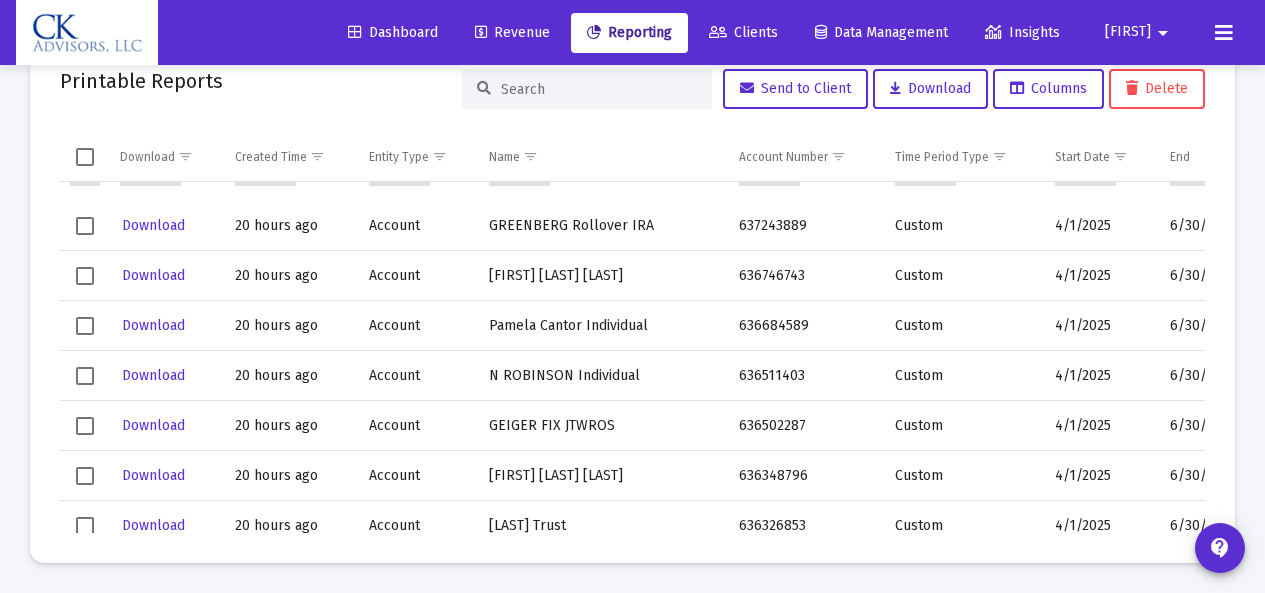 scroll, scrollTop: 2120, scrollLeft: 0, axis: vertical 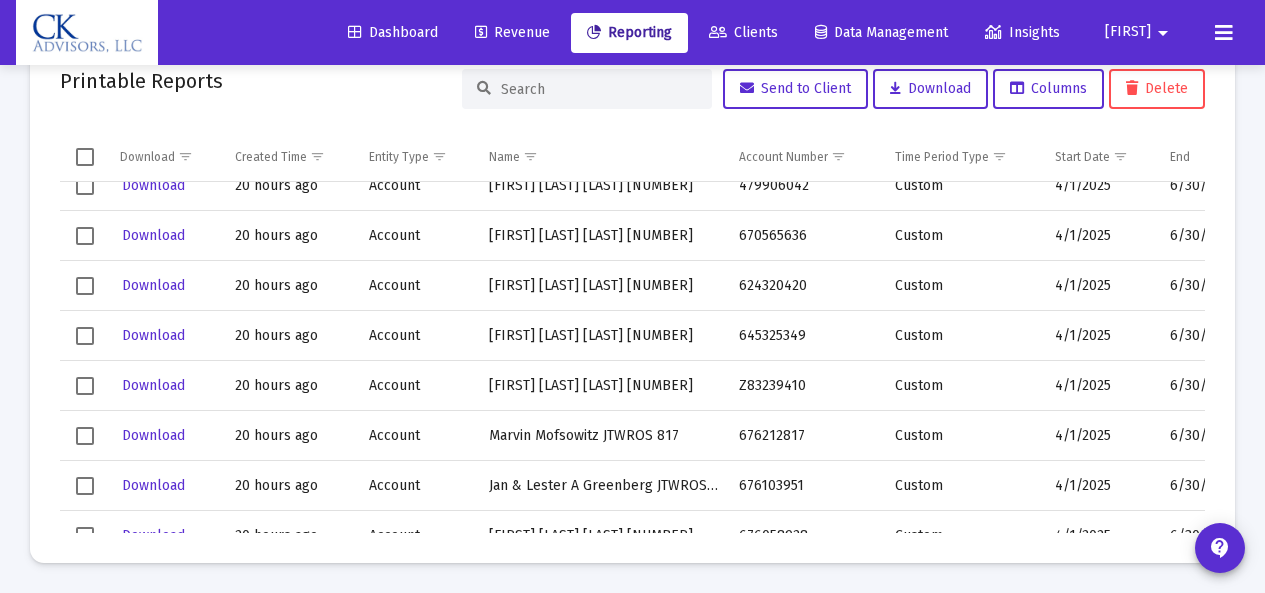 click at bounding box center [85, 436] 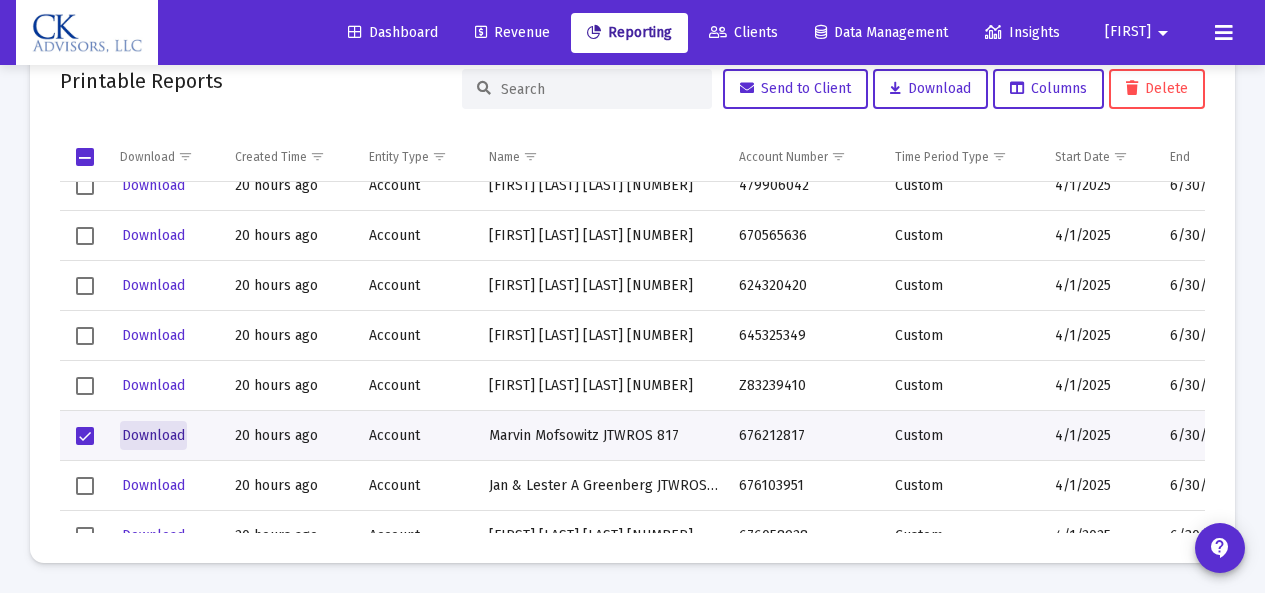 click on "Download" at bounding box center (153, 435) 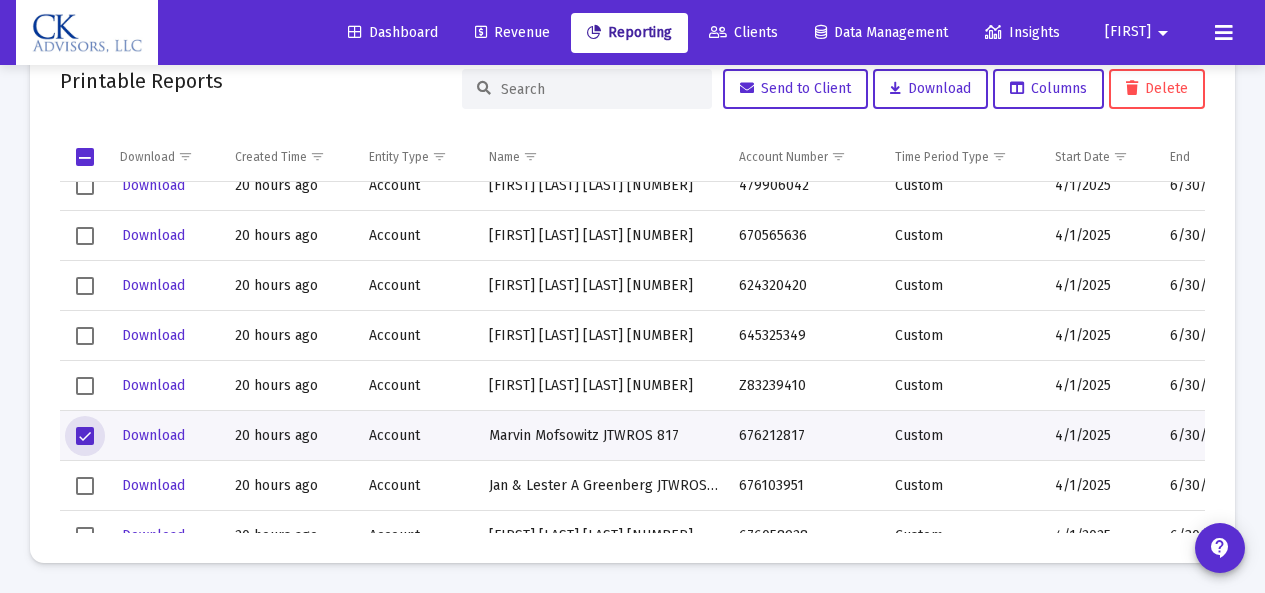 click at bounding box center (85, 436) 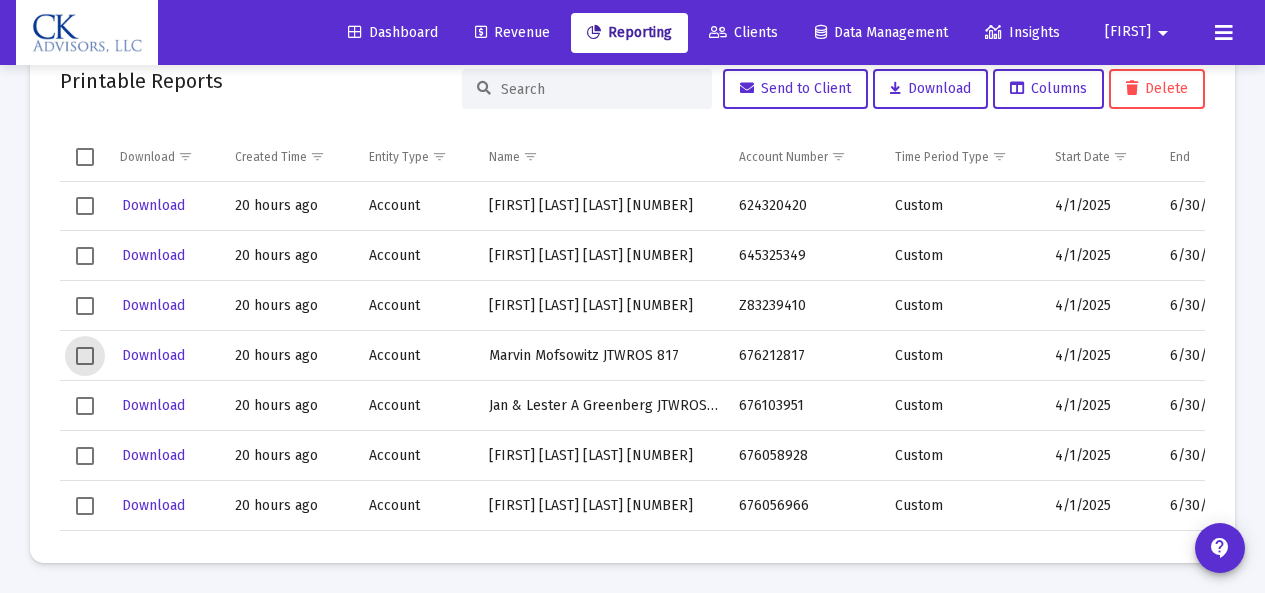 scroll, scrollTop: 3040, scrollLeft: 0, axis: vertical 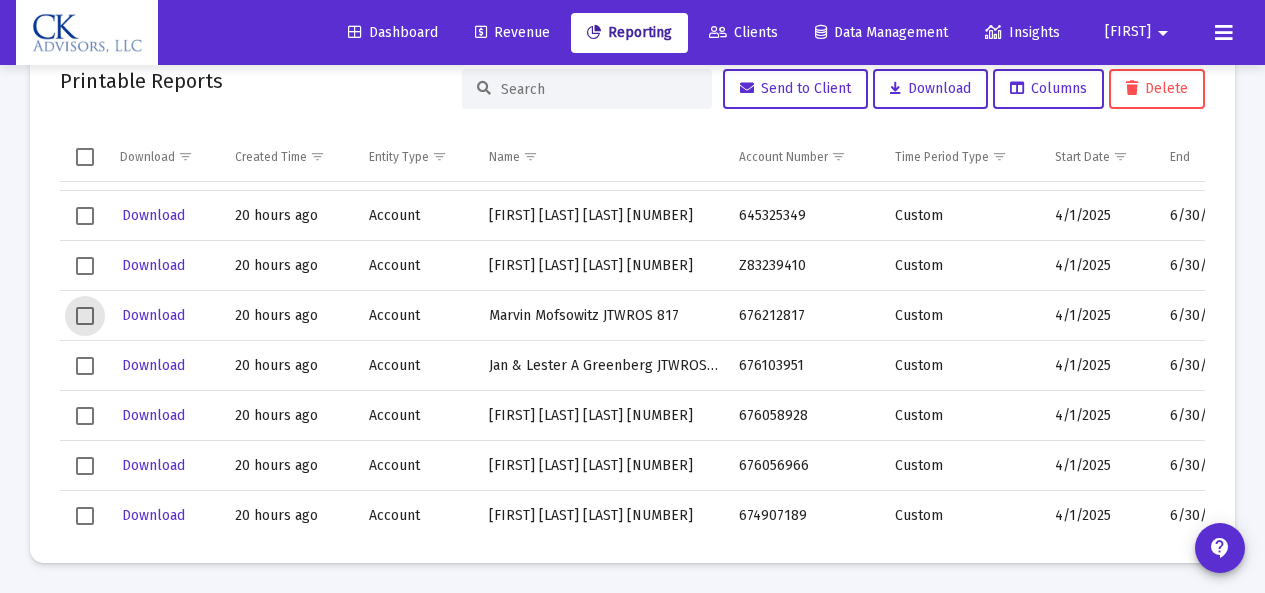 click at bounding box center (85, 466) 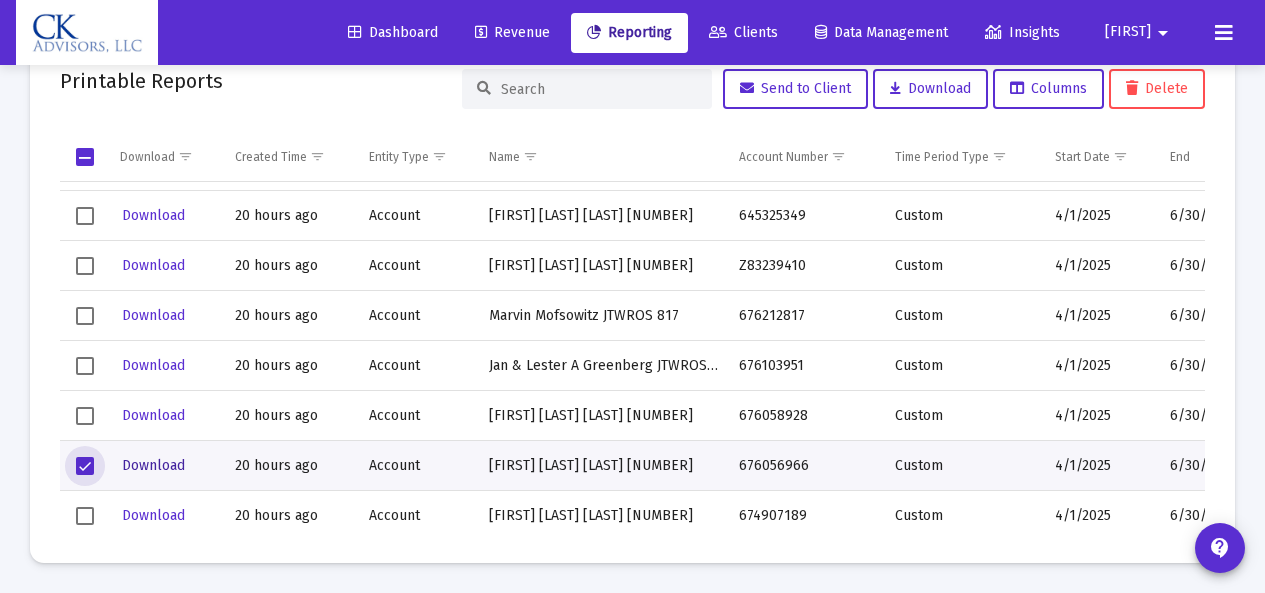 click on "Download" at bounding box center [153, 465] 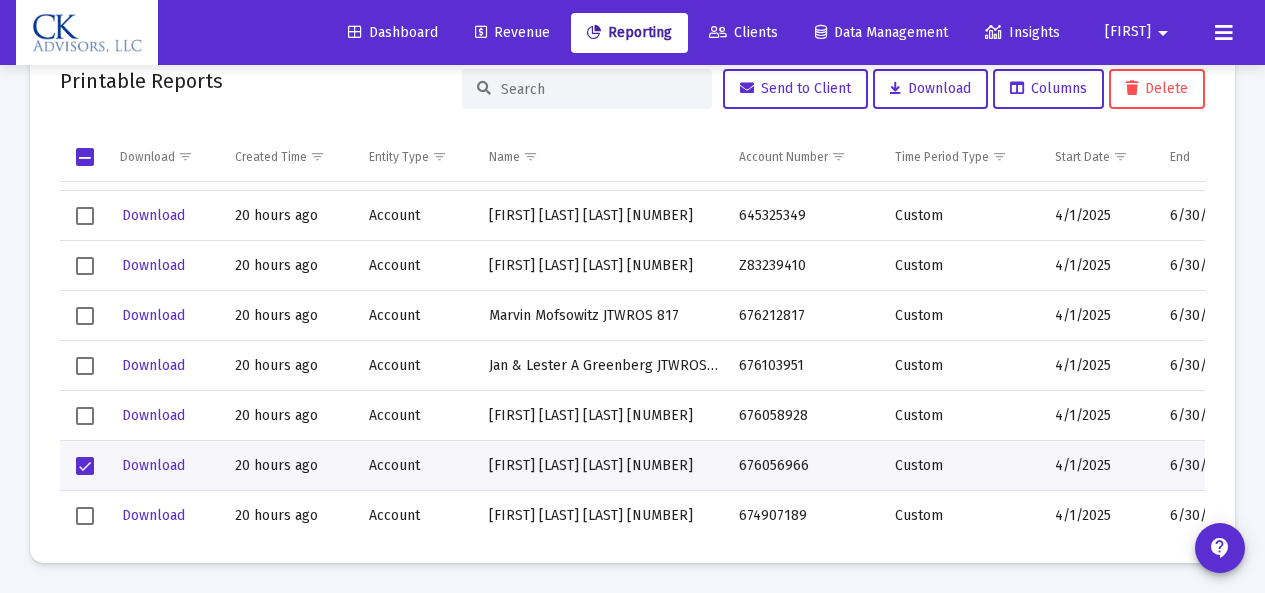 click at bounding box center (85, 466) 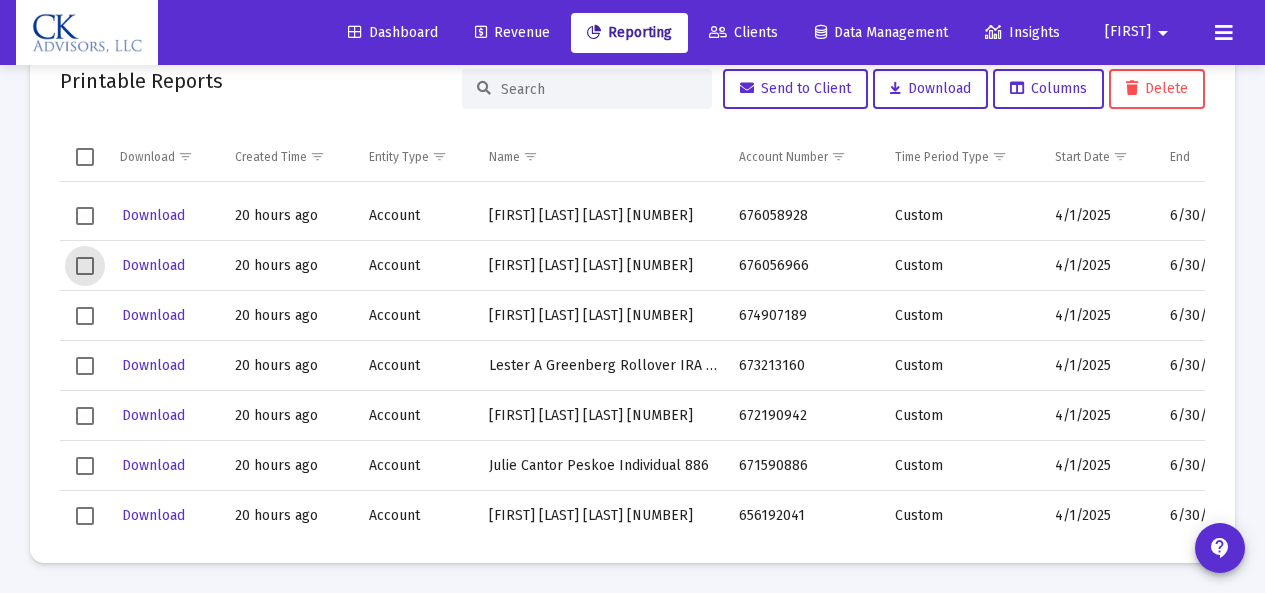 scroll, scrollTop: 3280, scrollLeft: 0, axis: vertical 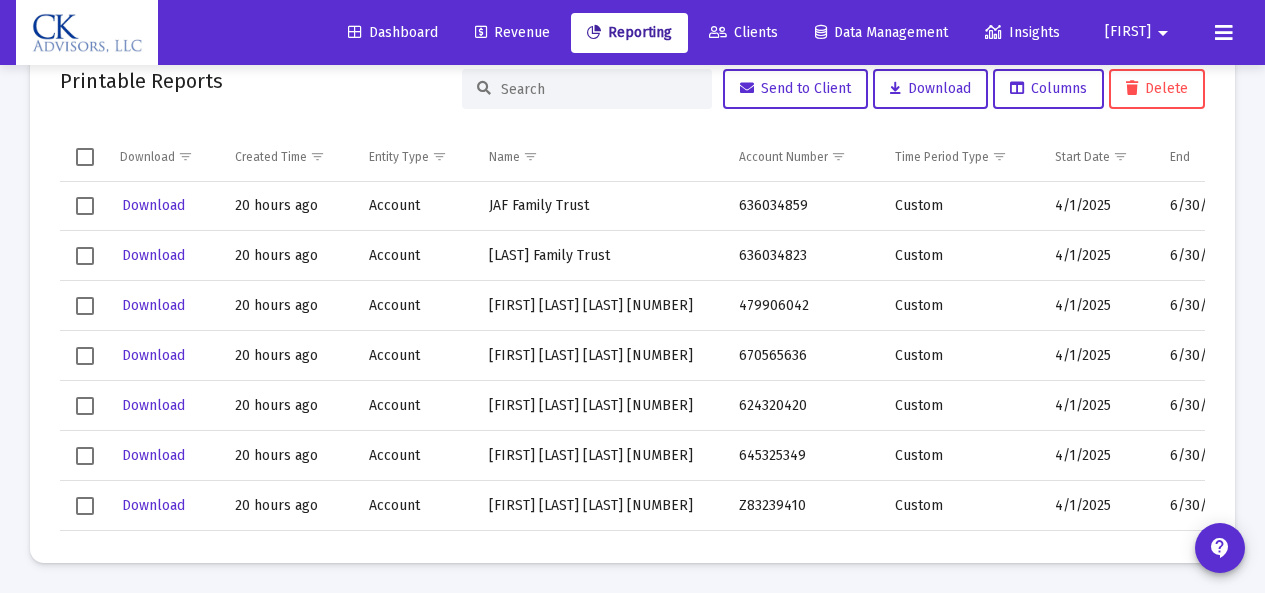 click at bounding box center [85, 156] 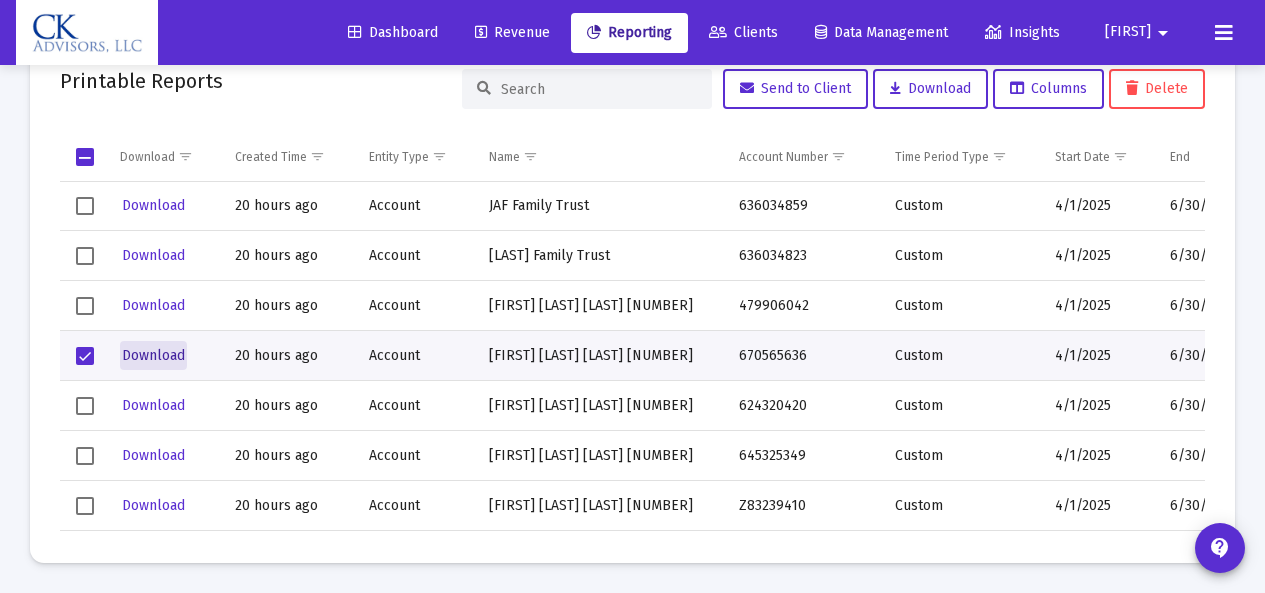 click on "Download" at bounding box center (153, 355) 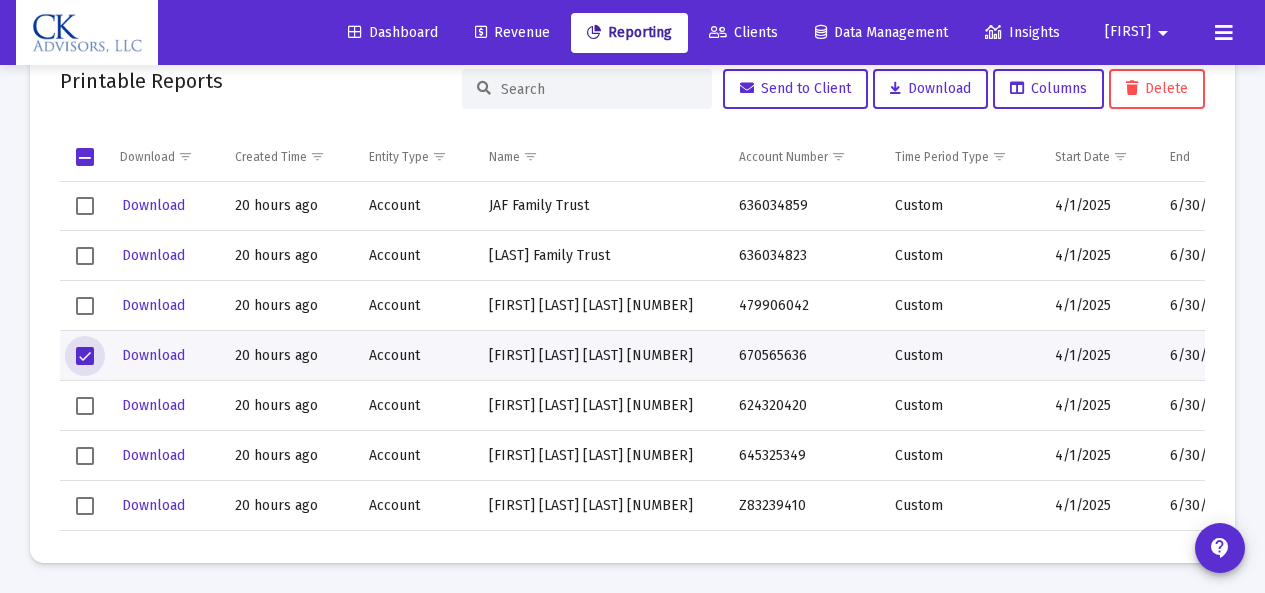 click at bounding box center (85, 356) 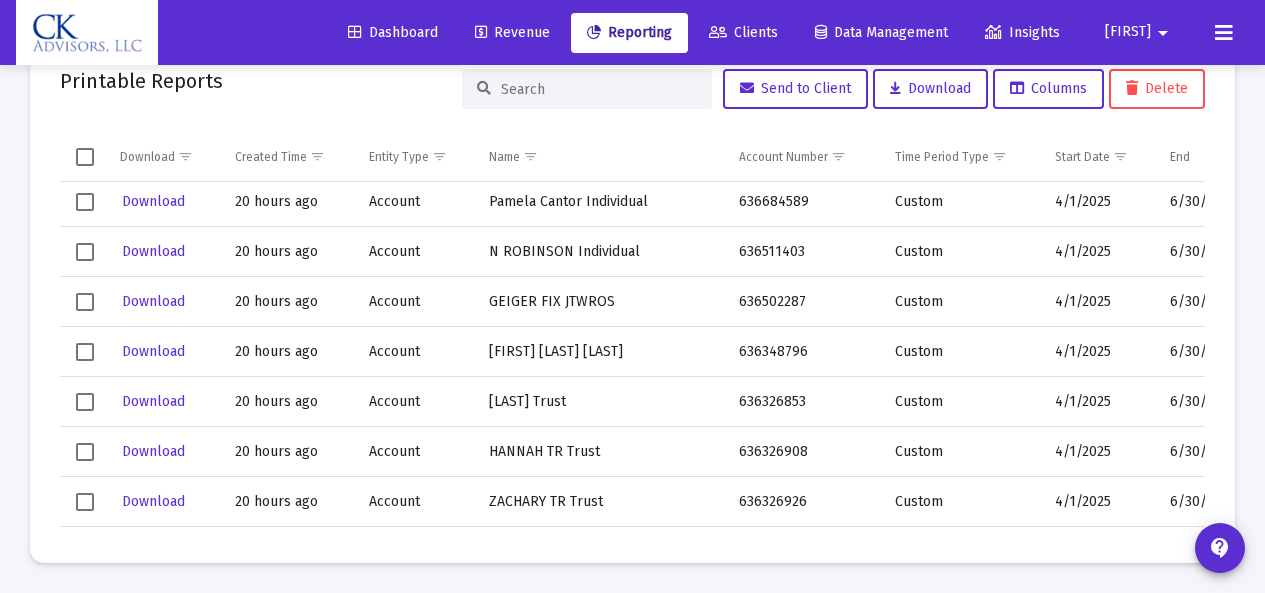scroll, scrollTop: 2200, scrollLeft: 0, axis: vertical 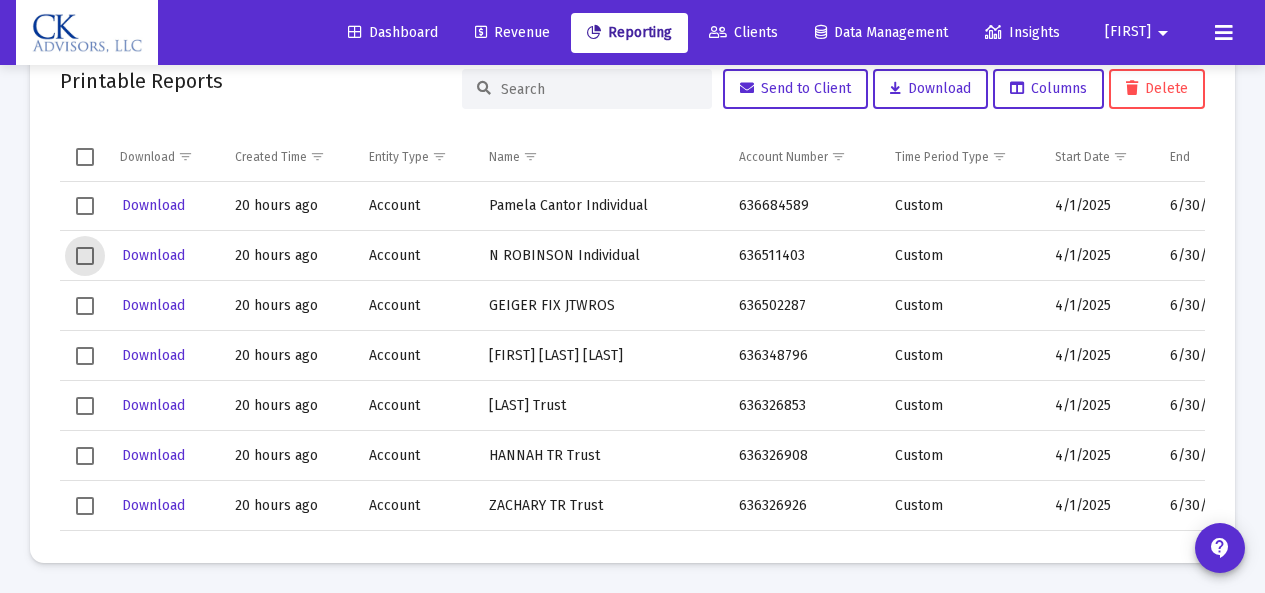 click at bounding box center [85, 256] 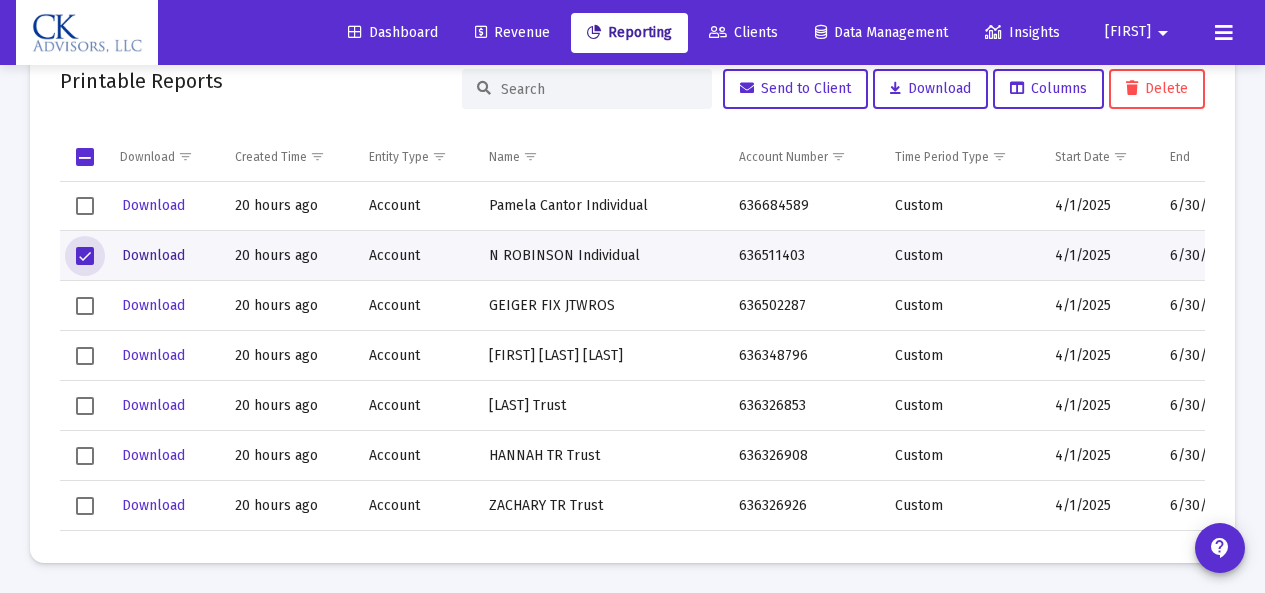 click on "Download" at bounding box center [153, 255] 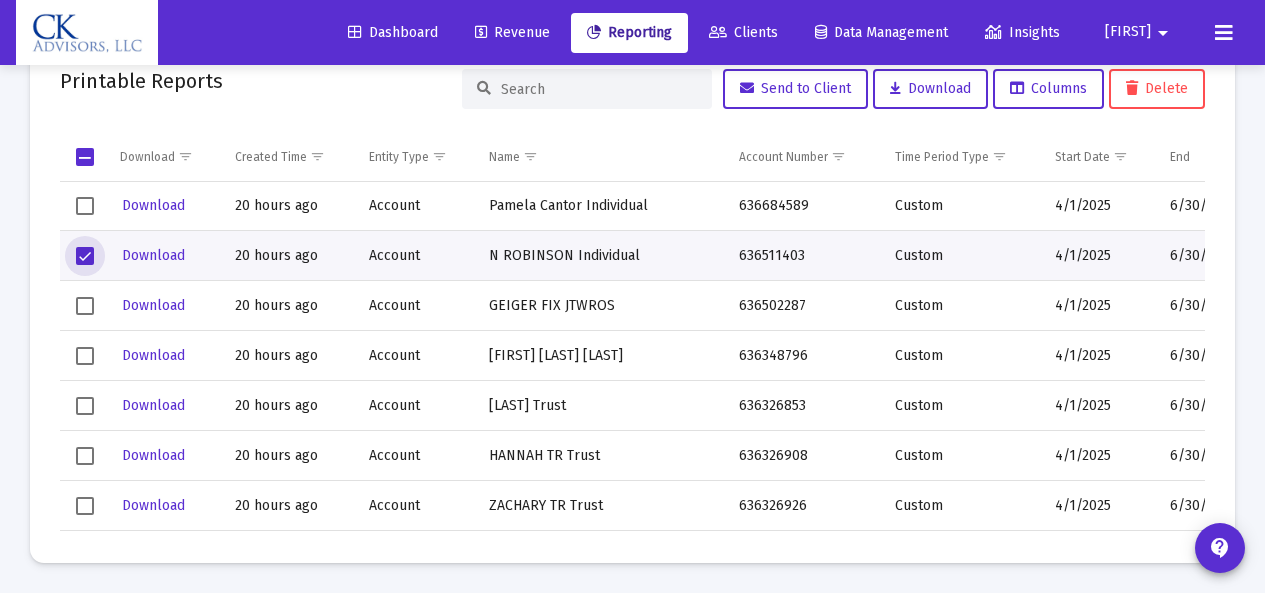 click at bounding box center (85, 256) 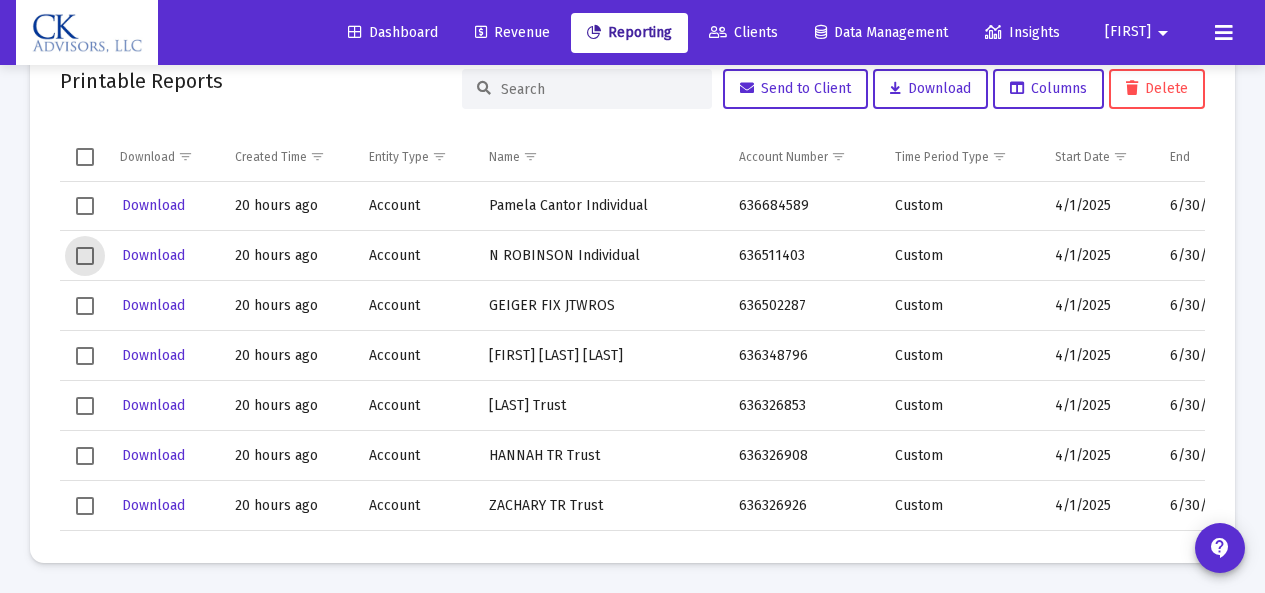 click at bounding box center (85, 206) 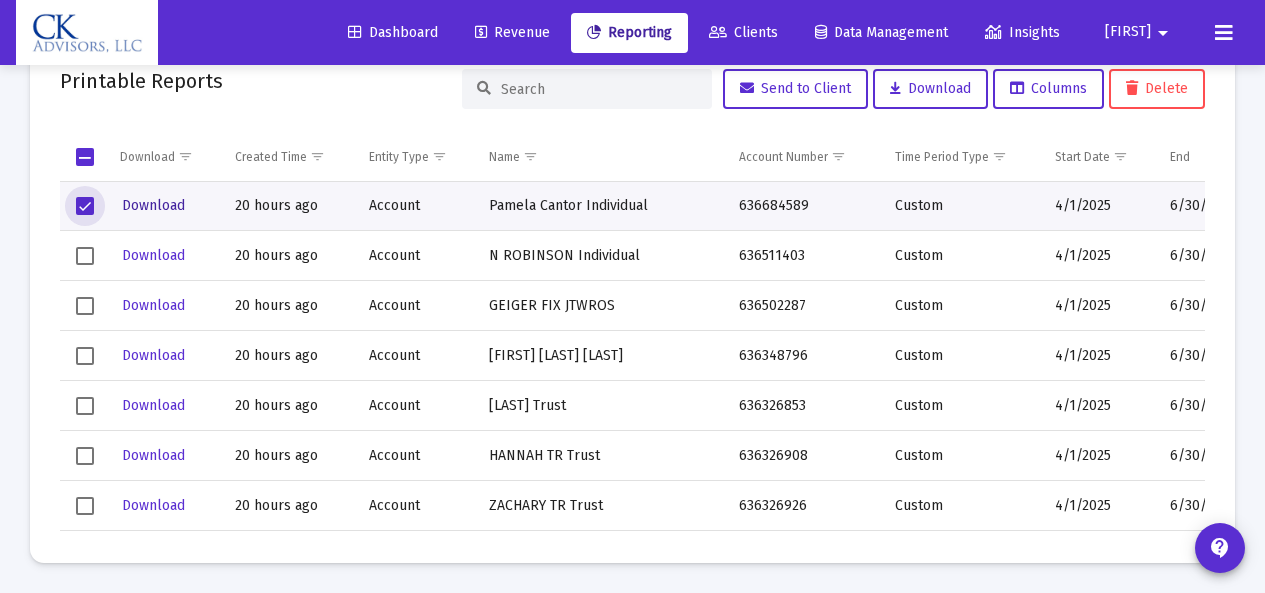 click on "Download" at bounding box center (153, 205) 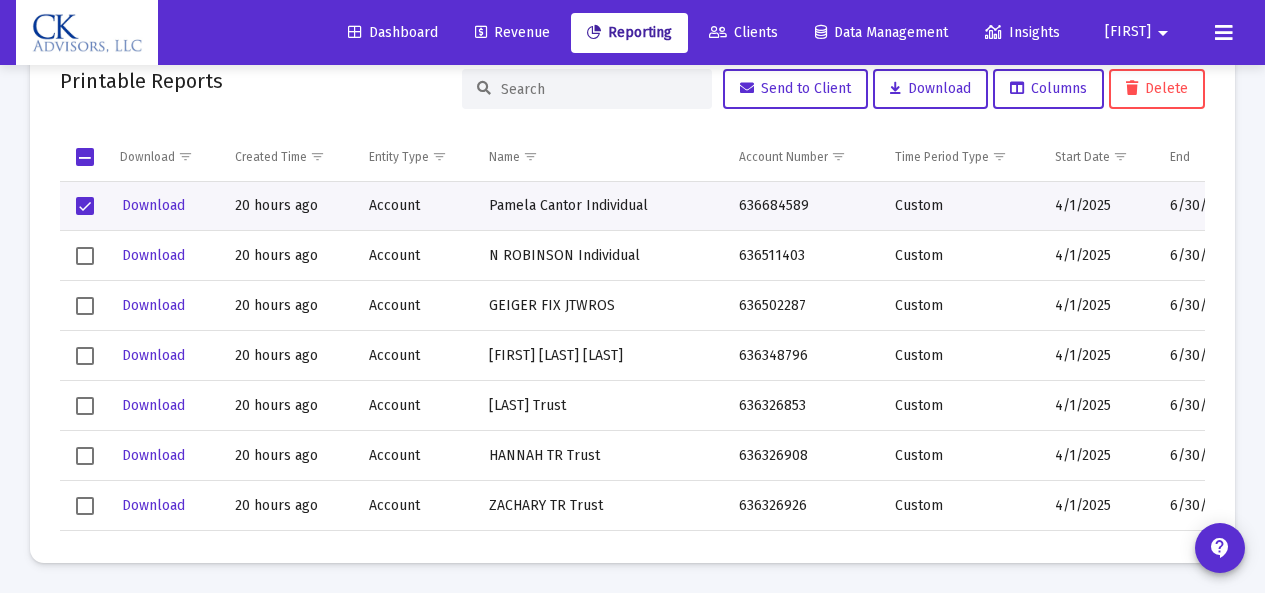 click at bounding box center [85, 206] 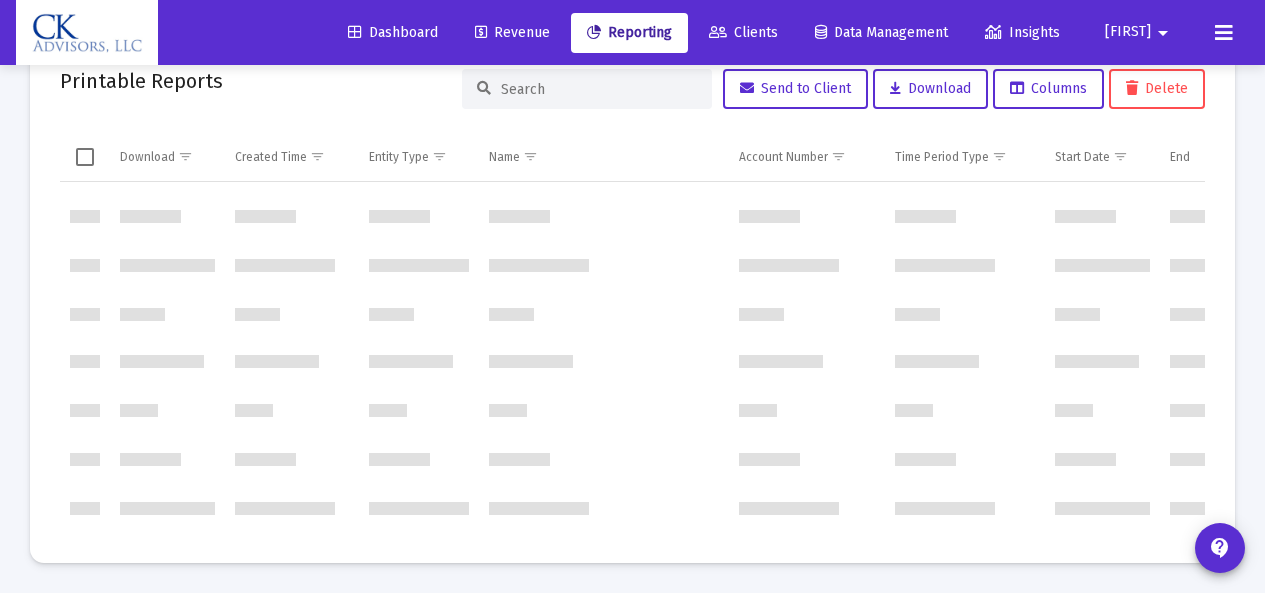 scroll, scrollTop: 0, scrollLeft: 0, axis: both 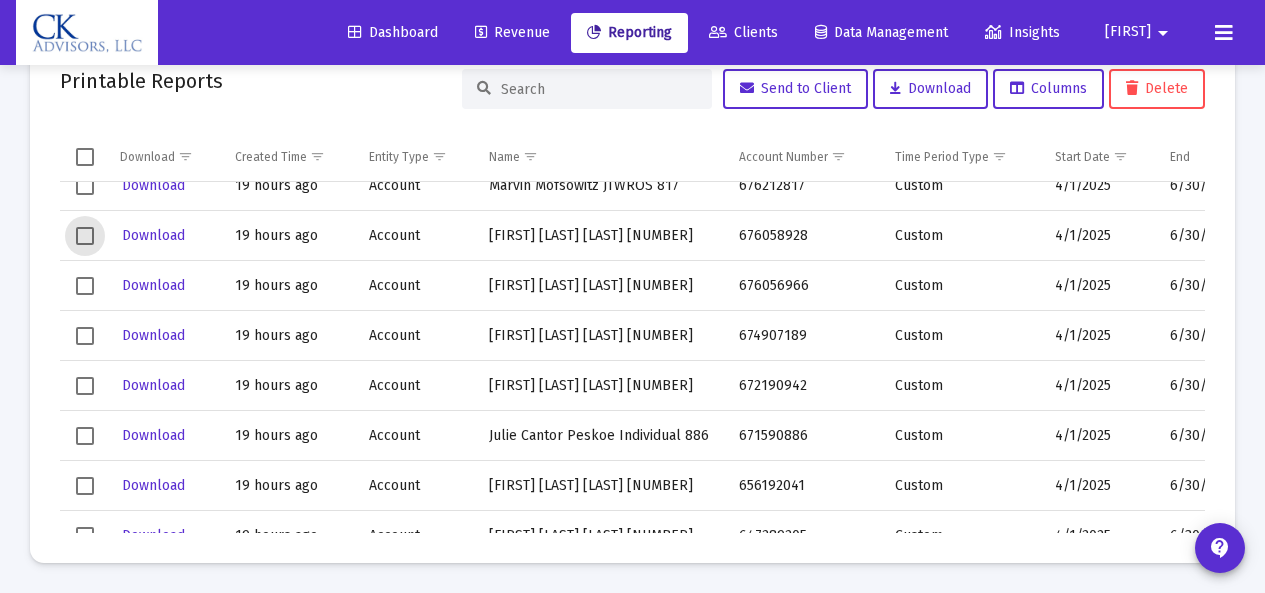click at bounding box center (85, 236) 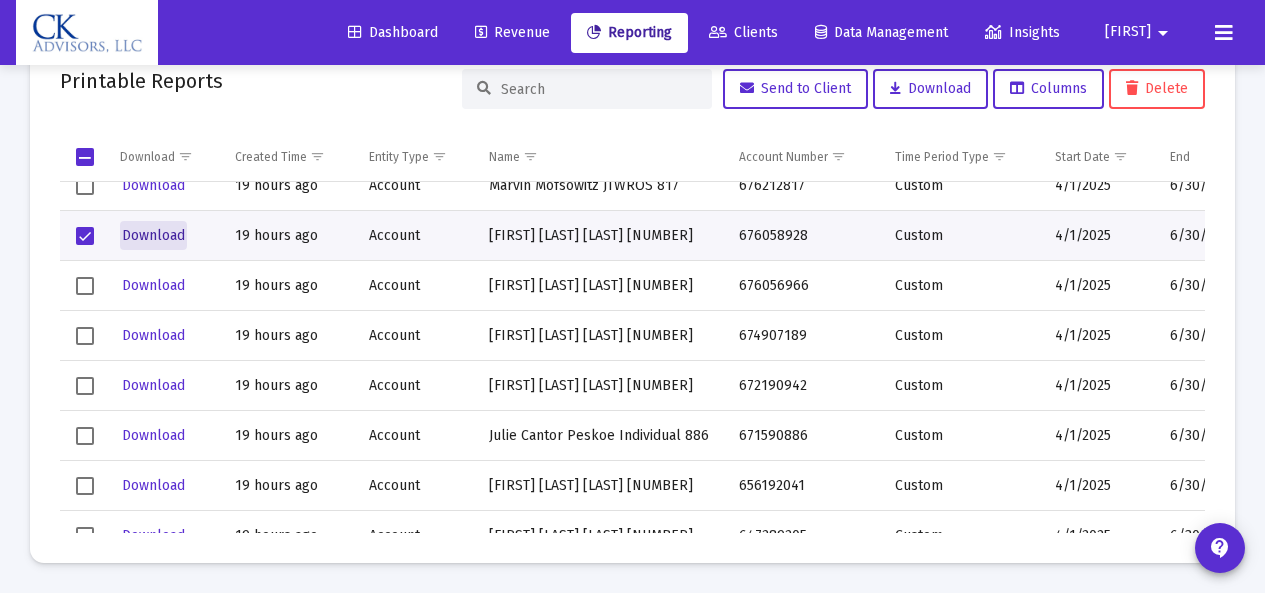 click on "Download" at bounding box center (153, 235) 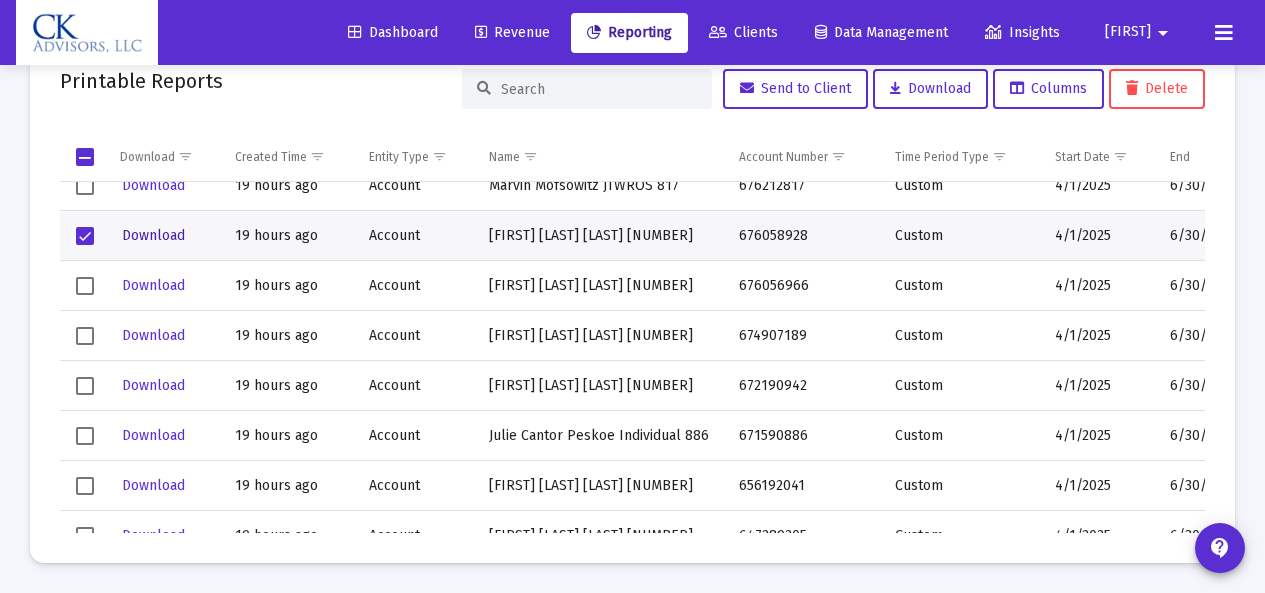 click on "Download" at bounding box center [153, 235] 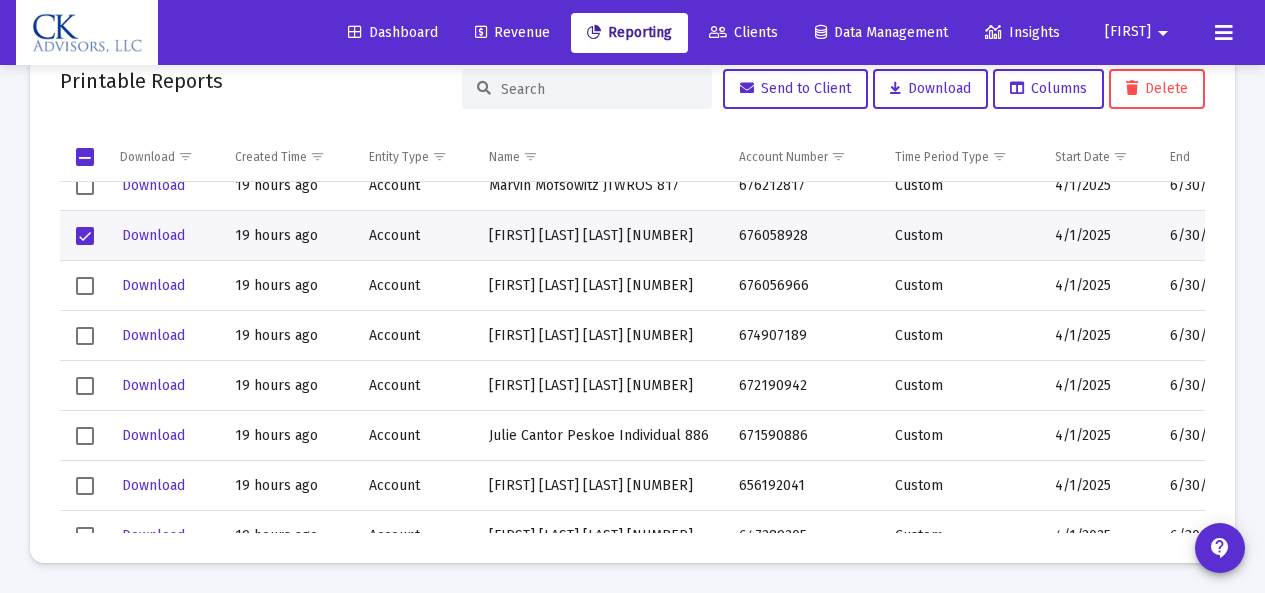 click at bounding box center [85, 236] 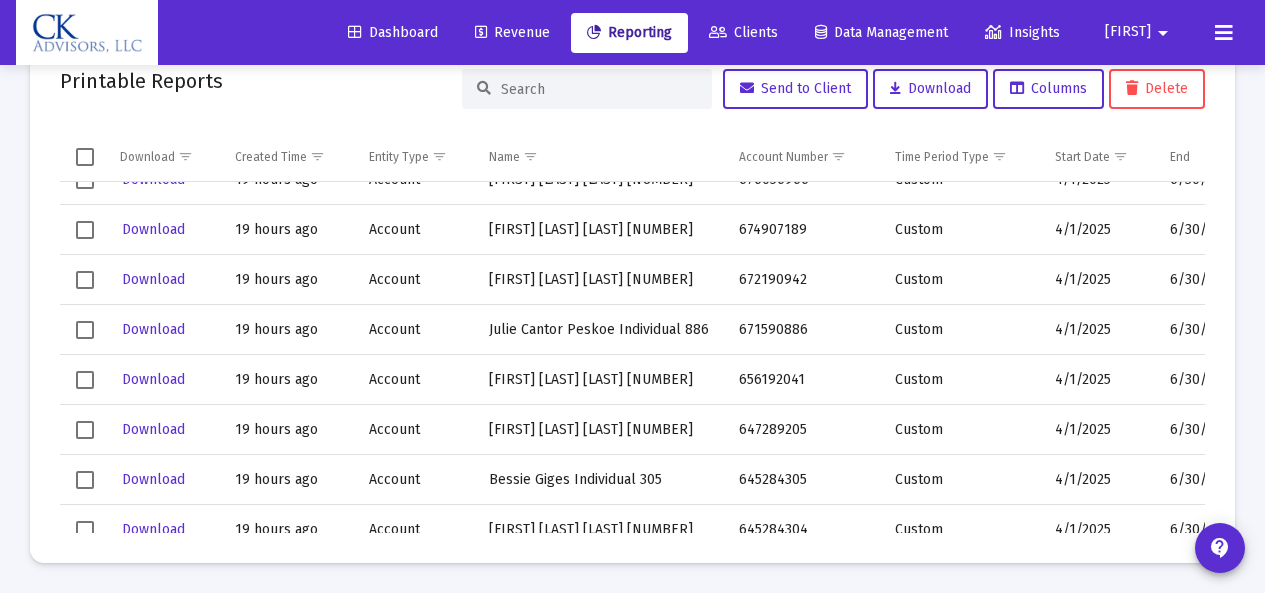 scroll, scrollTop: 1240, scrollLeft: 0, axis: vertical 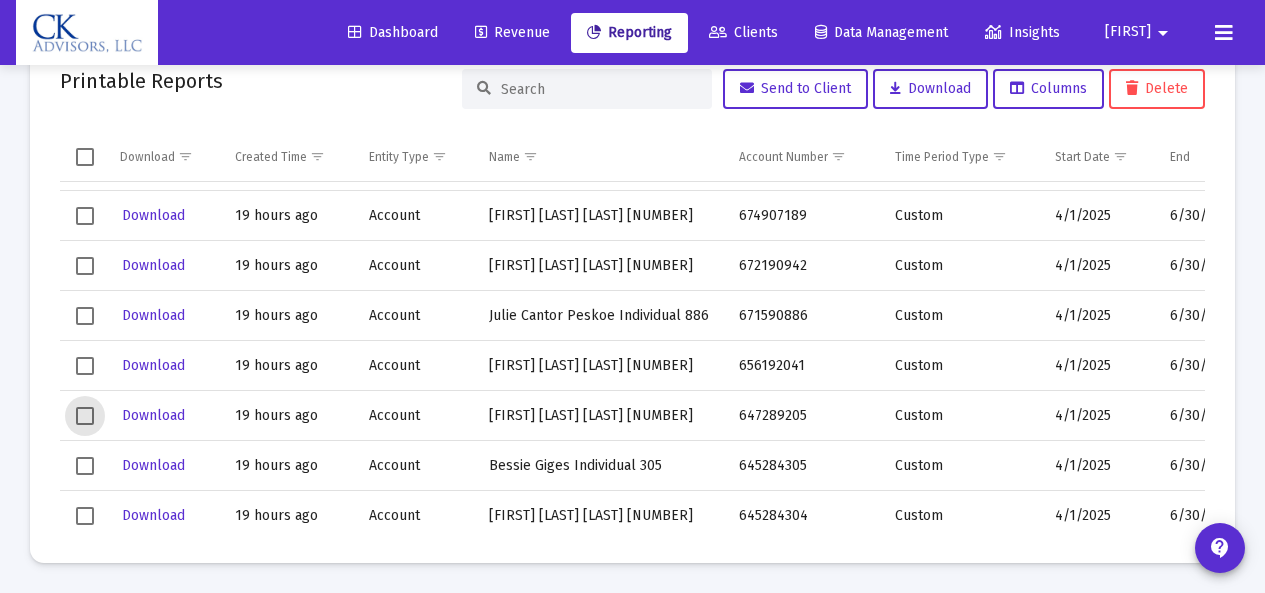 click at bounding box center (85, 416) 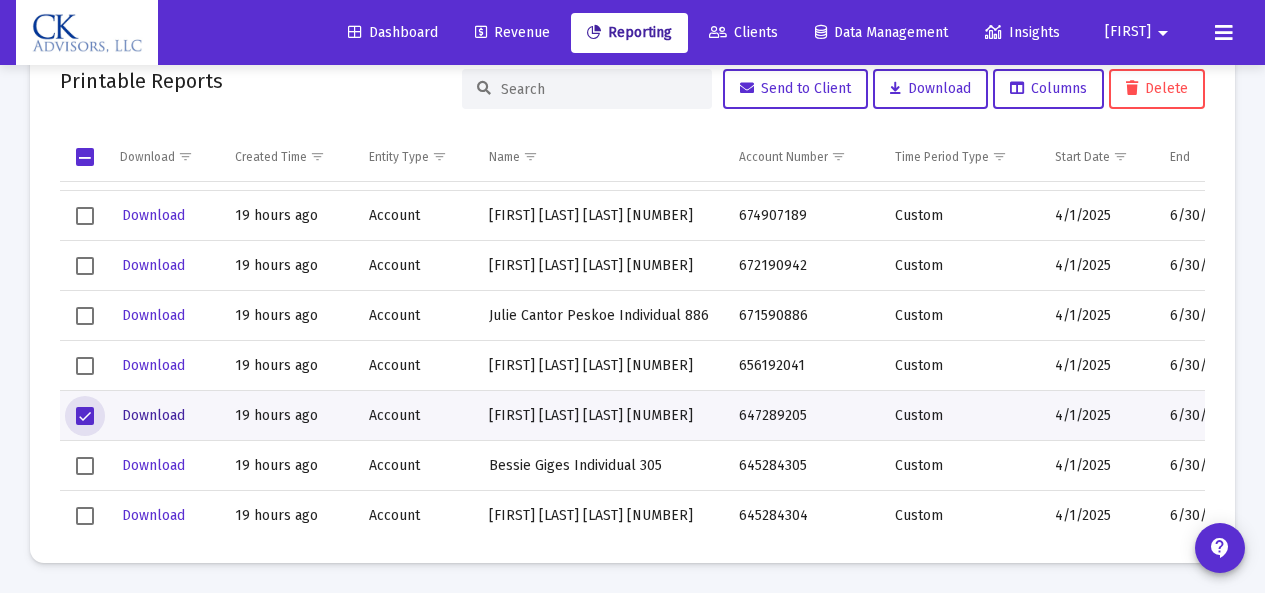 click on "Download" at bounding box center (153, 415) 